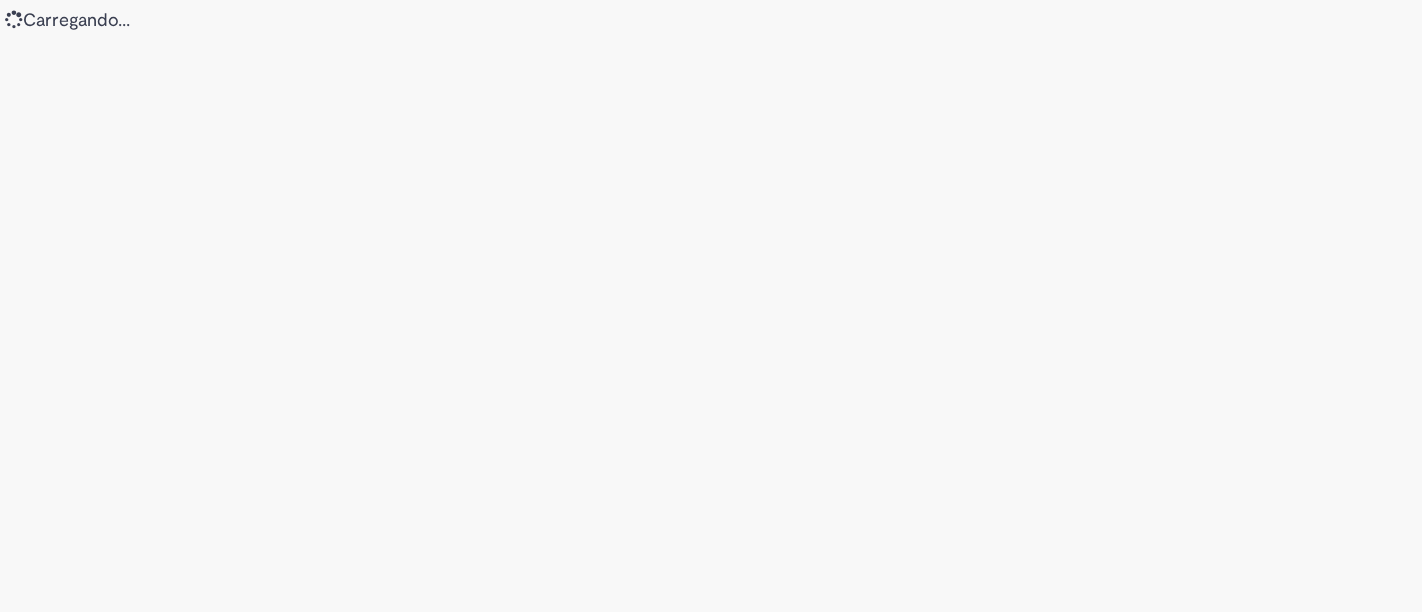 scroll, scrollTop: 0, scrollLeft: 0, axis: both 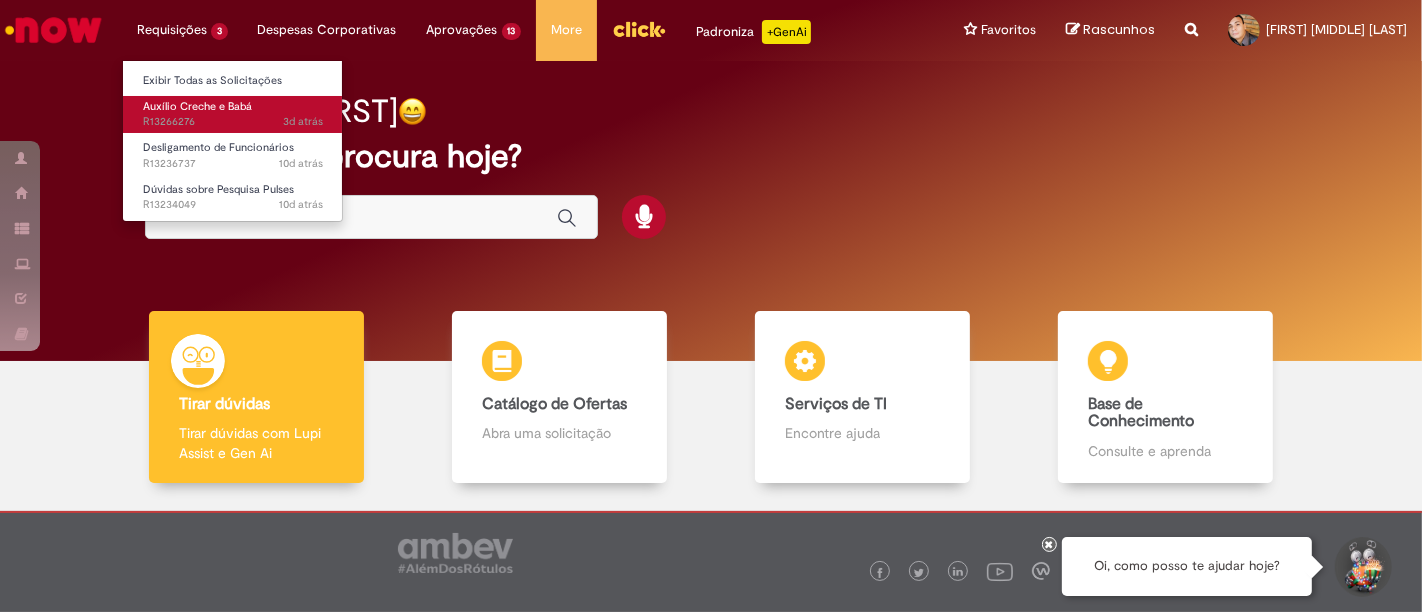 click on "Auxílio Creche e Babá
3d atrás 3 dias atrás  R13266276" at bounding box center (233, 114) 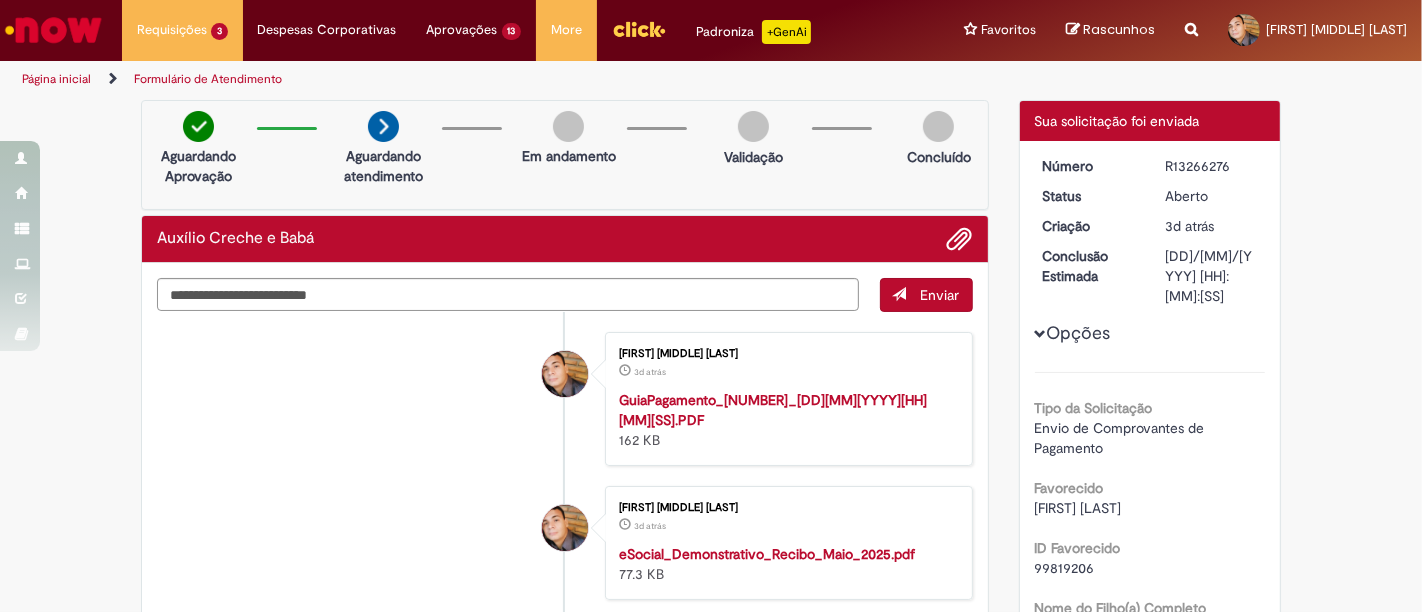 scroll, scrollTop: 450, scrollLeft: 0, axis: vertical 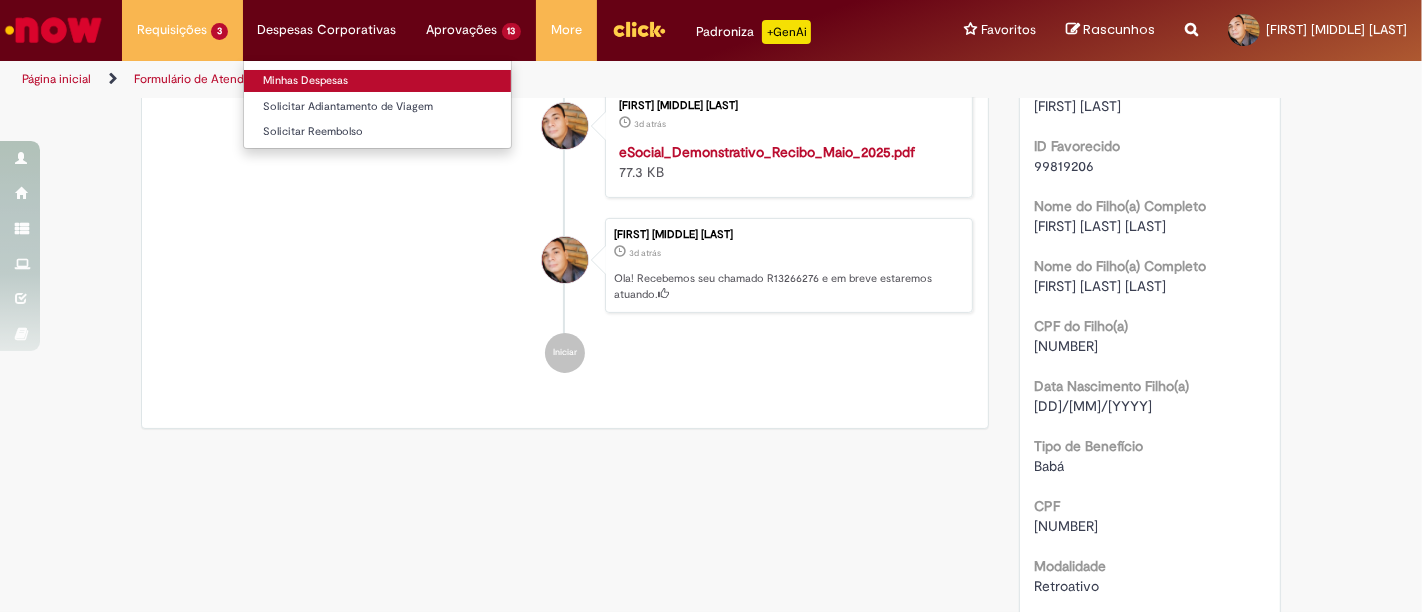 click on "Minhas Despesas" at bounding box center (377, 81) 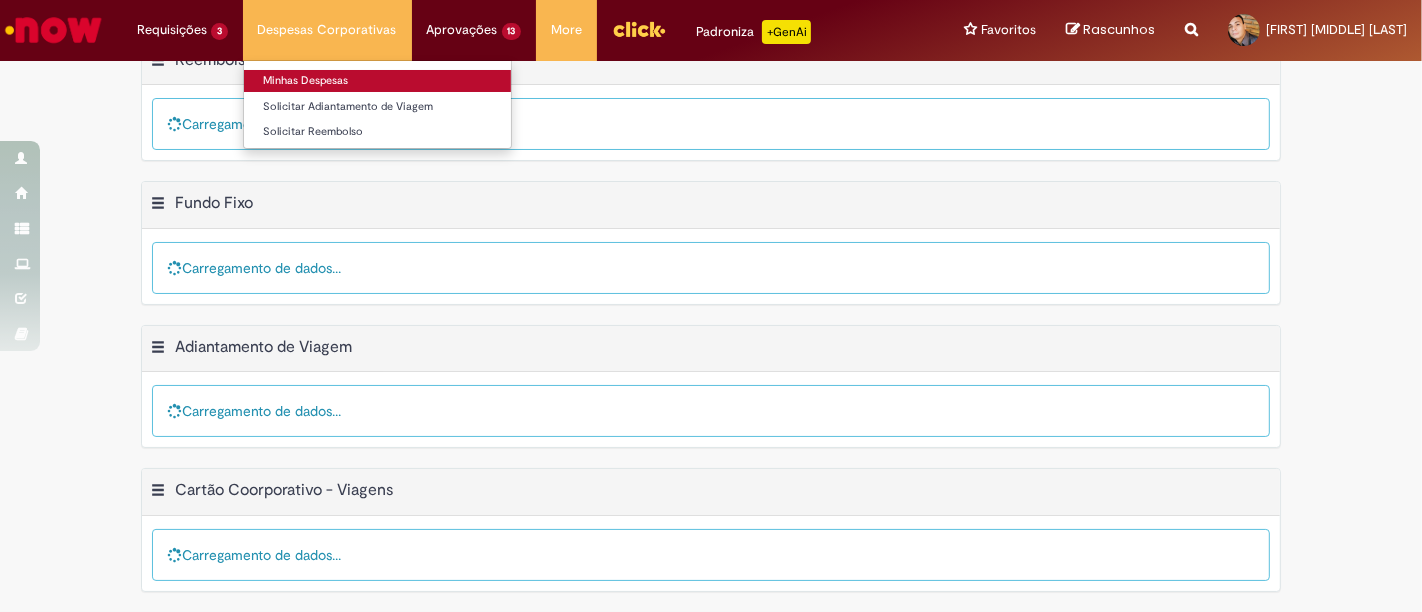 scroll, scrollTop: 0, scrollLeft: 0, axis: both 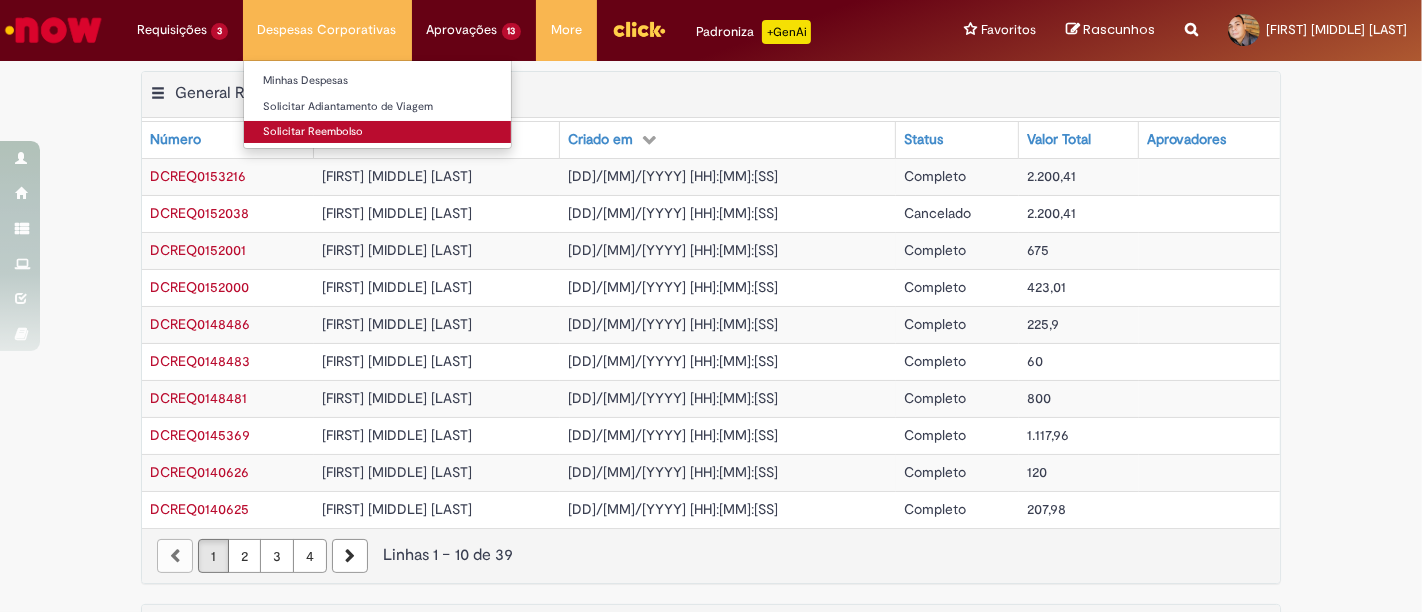 click on "Solicitar Reembolso" at bounding box center (377, 132) 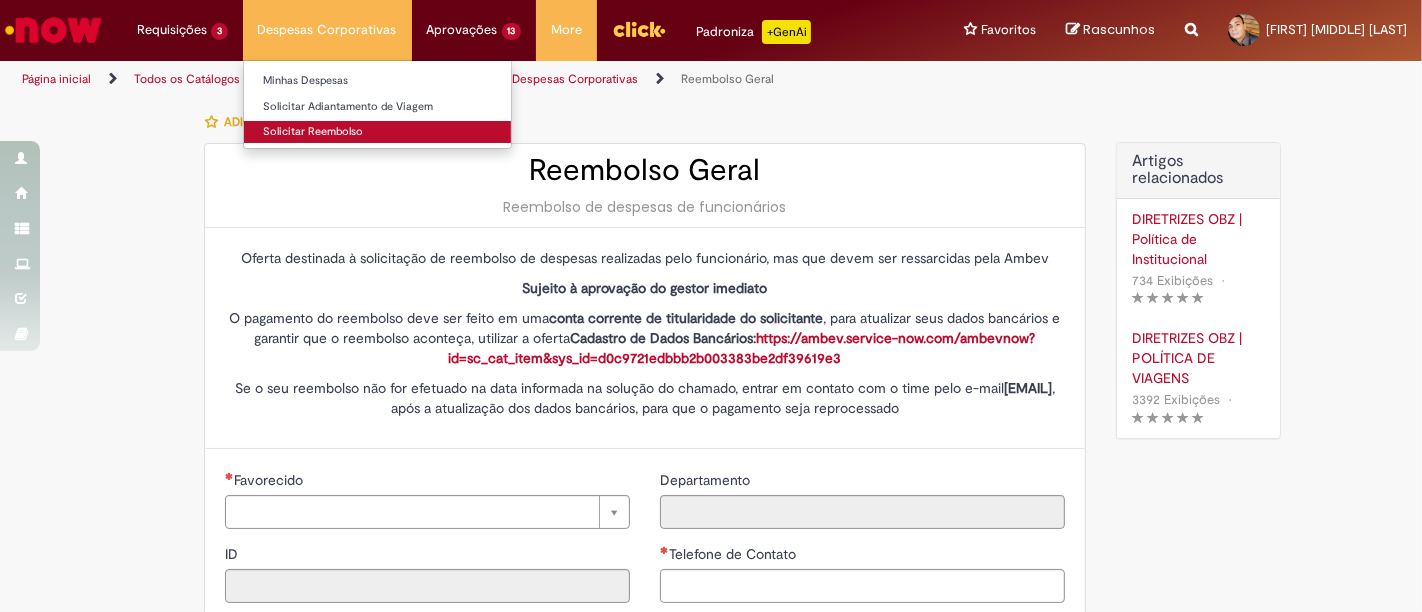 type on "********" 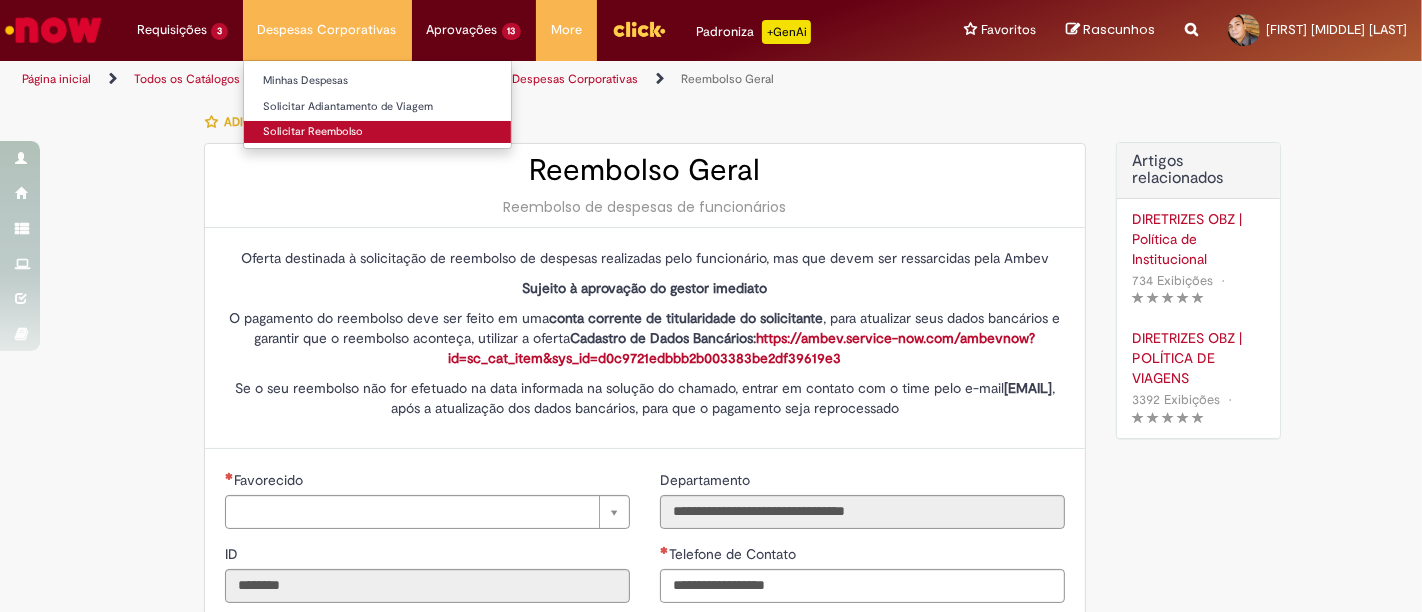 type on "**********" 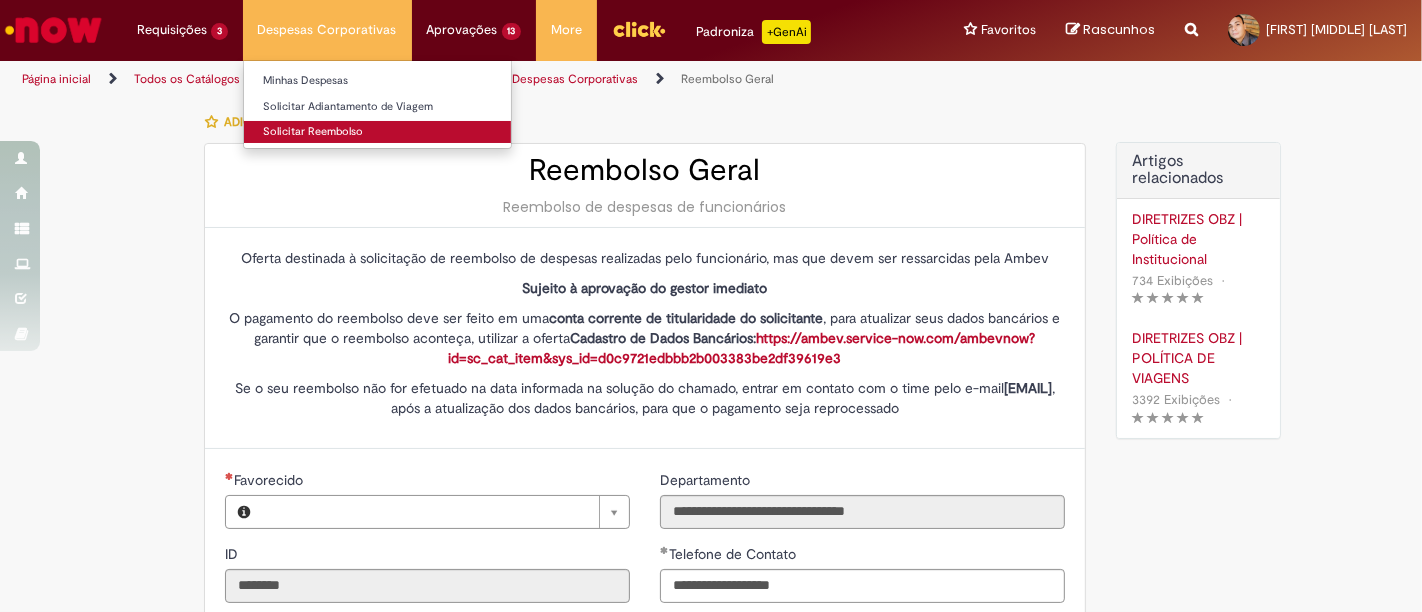 type on "**********" 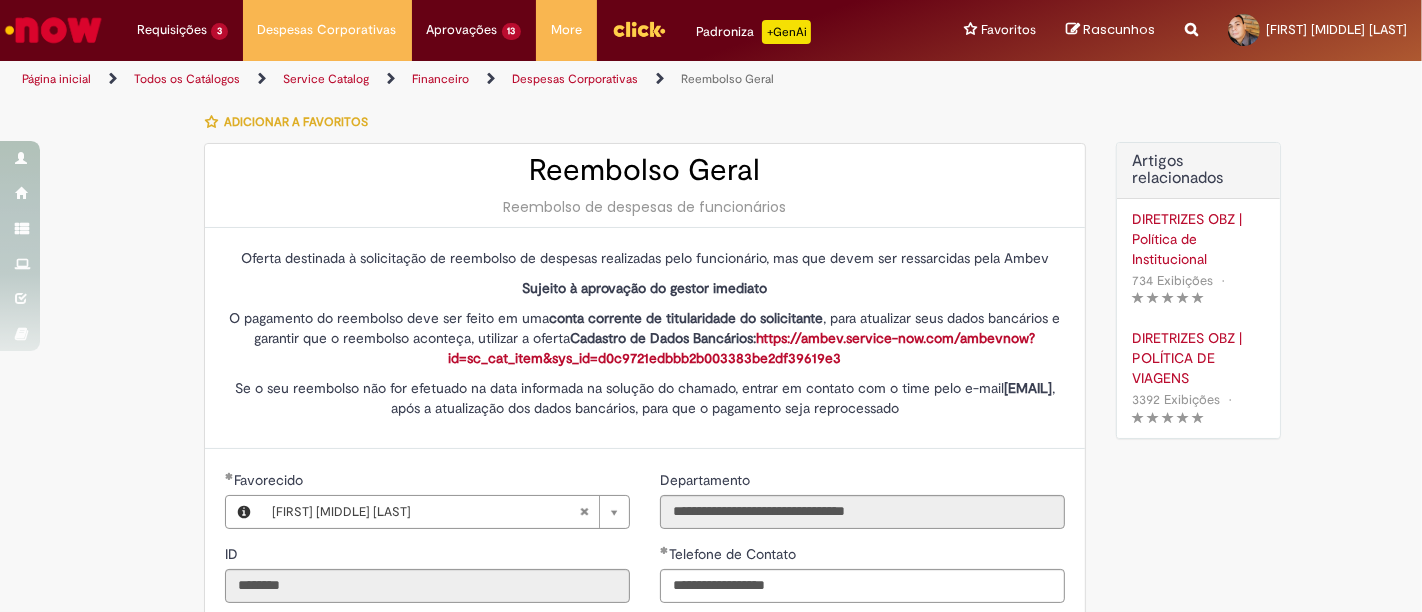 type on "**********" 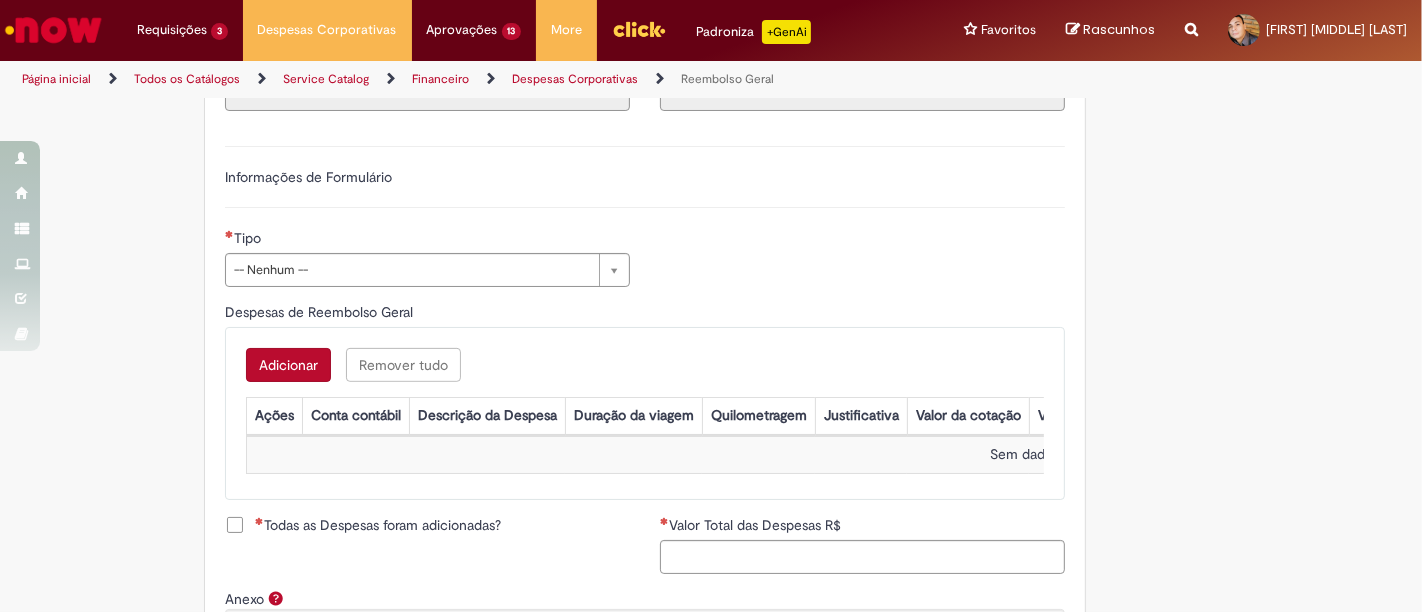scroll, scrollTop: 629, scrollLeft: 0, axis: vertical 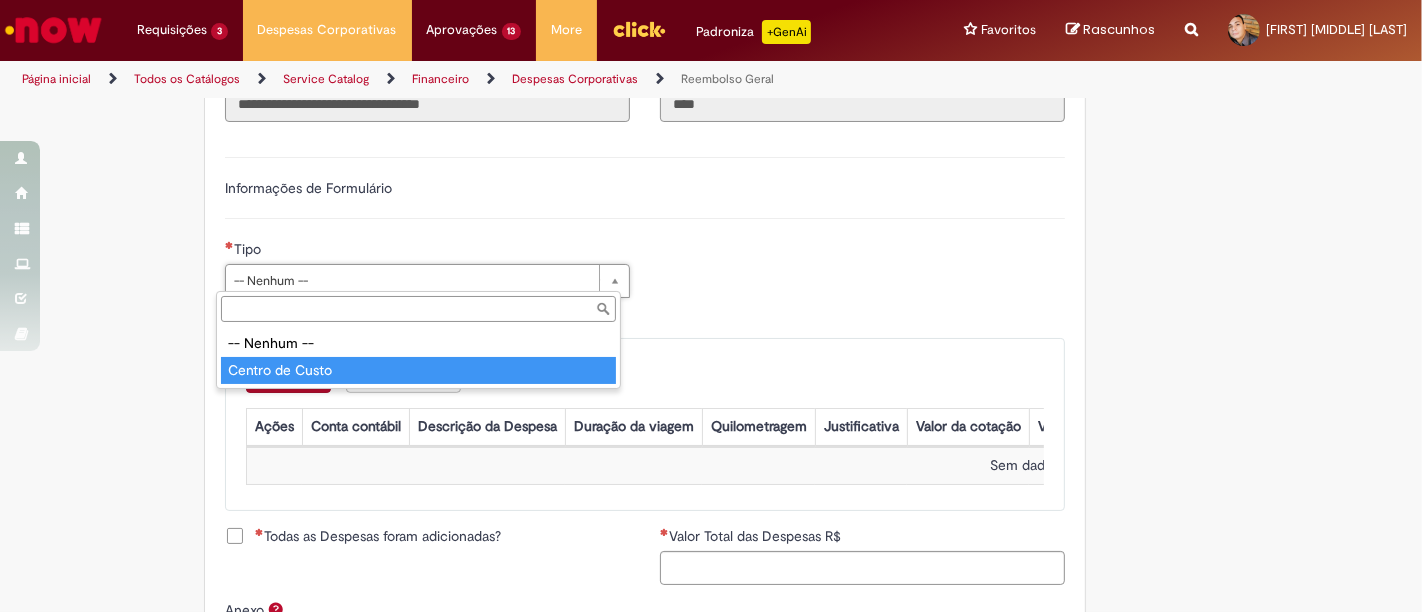 type on "**********" 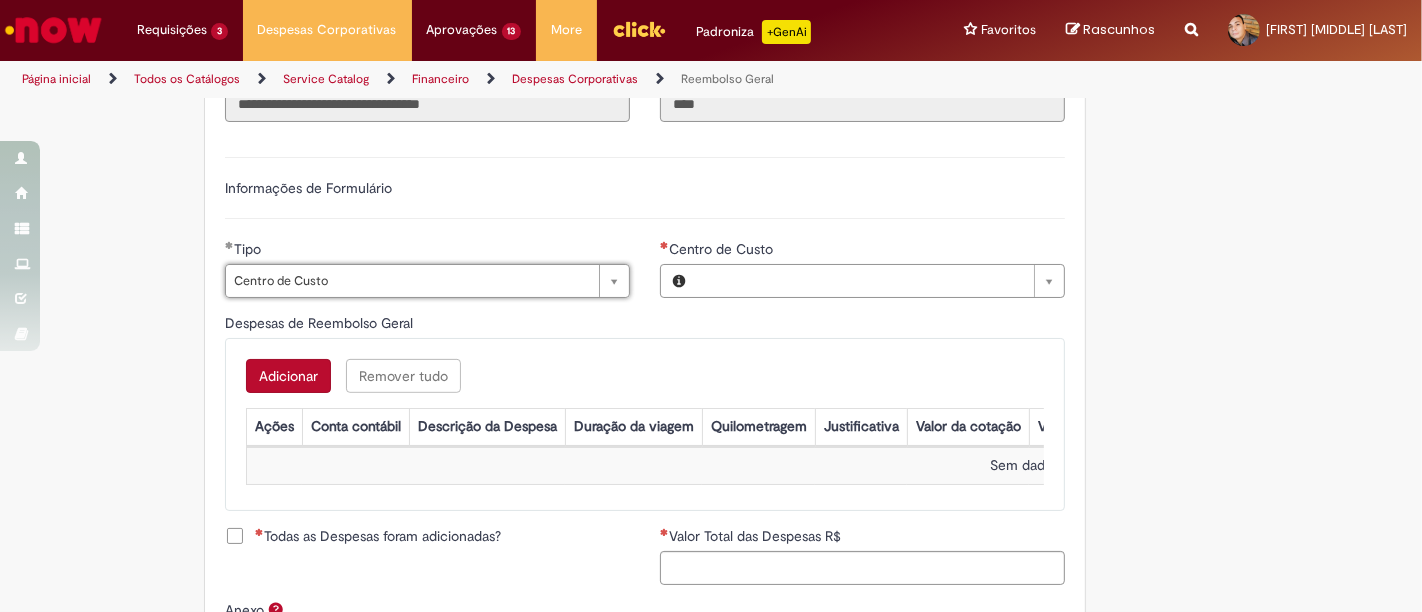 type on "**********" 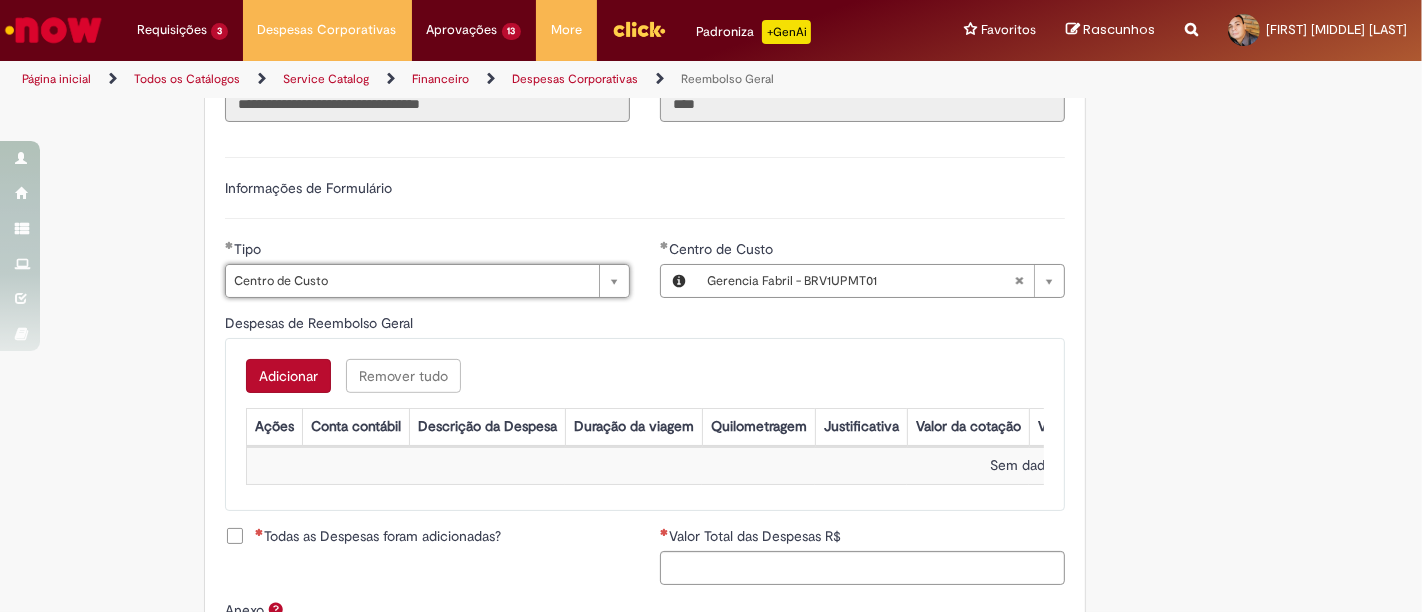 click on "Adicionar Remover tudo" at bounding box center (645, 376) 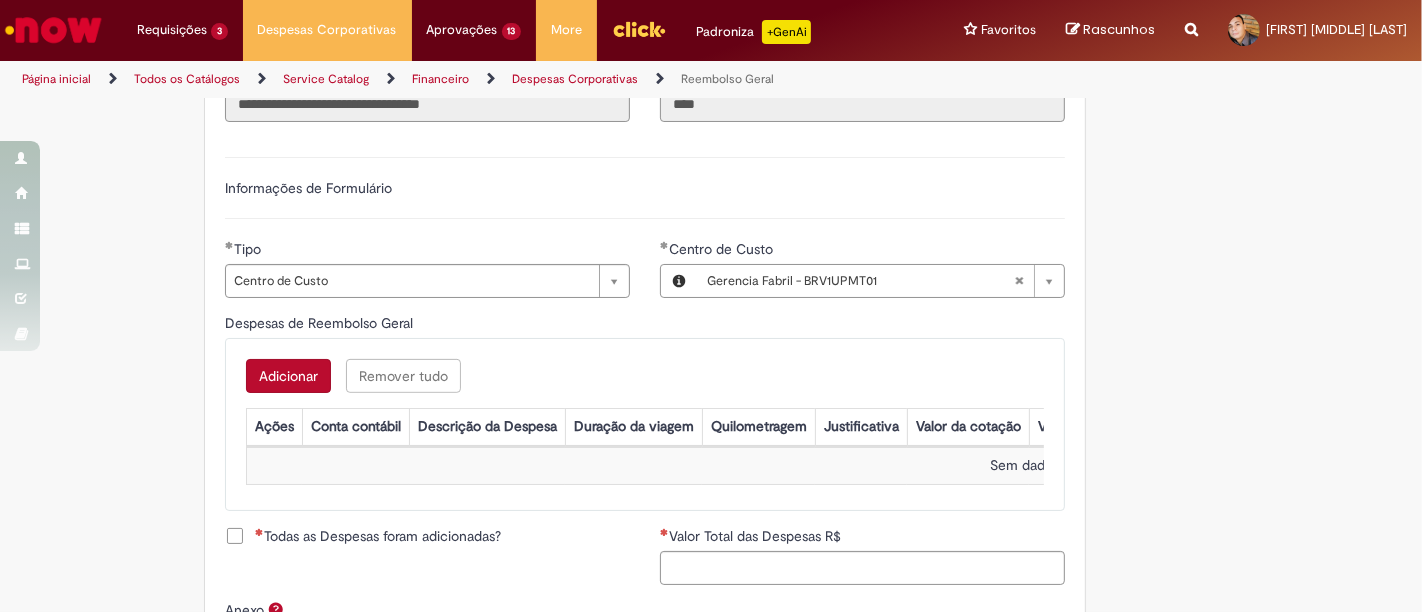 click on "Adicionar" at bounding box center [288, 376] 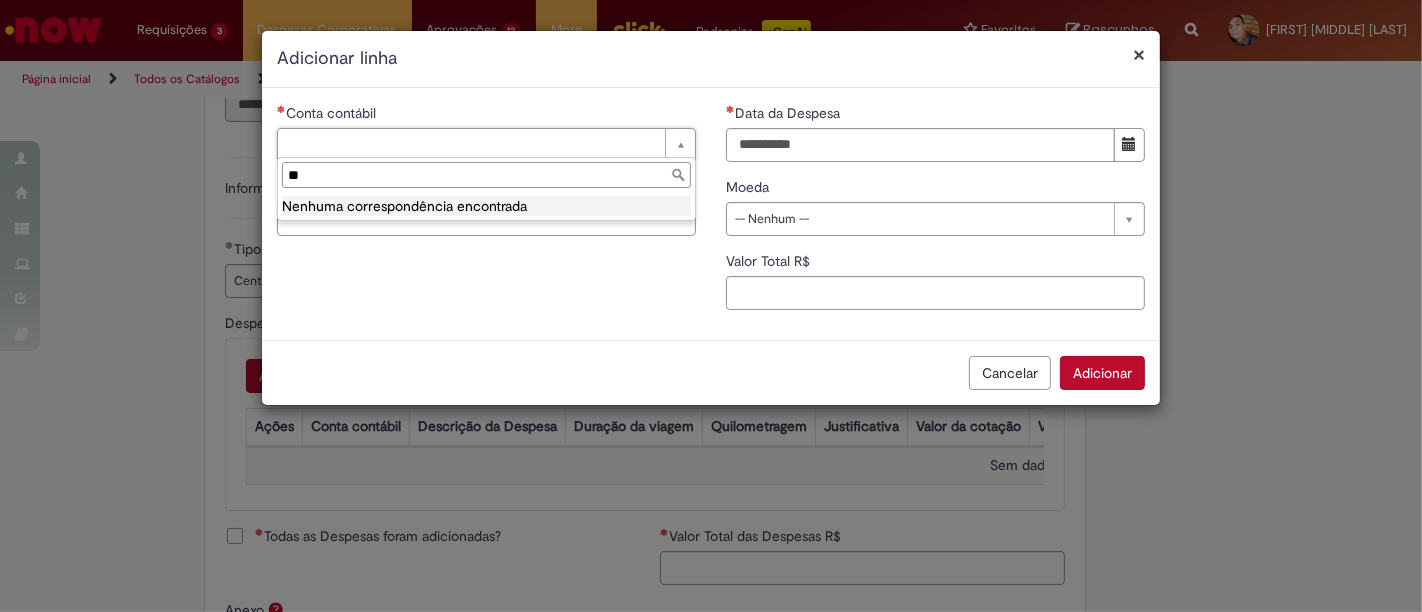 type on "*" 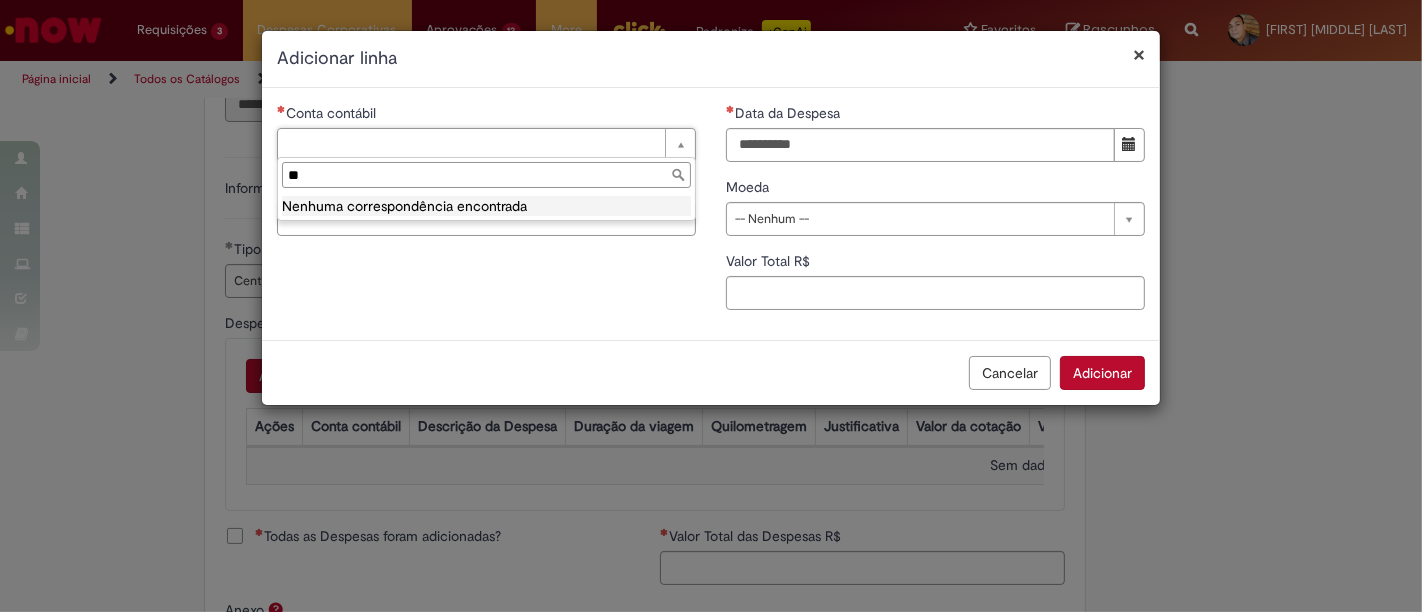 type on "*" 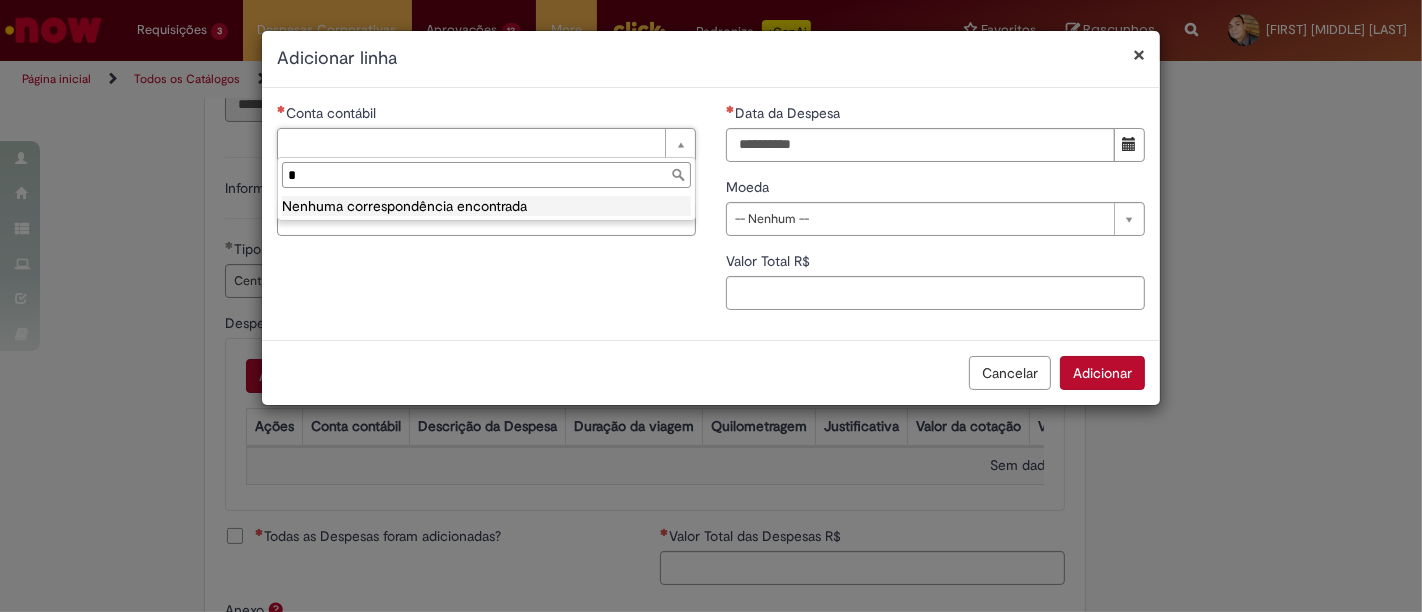 type 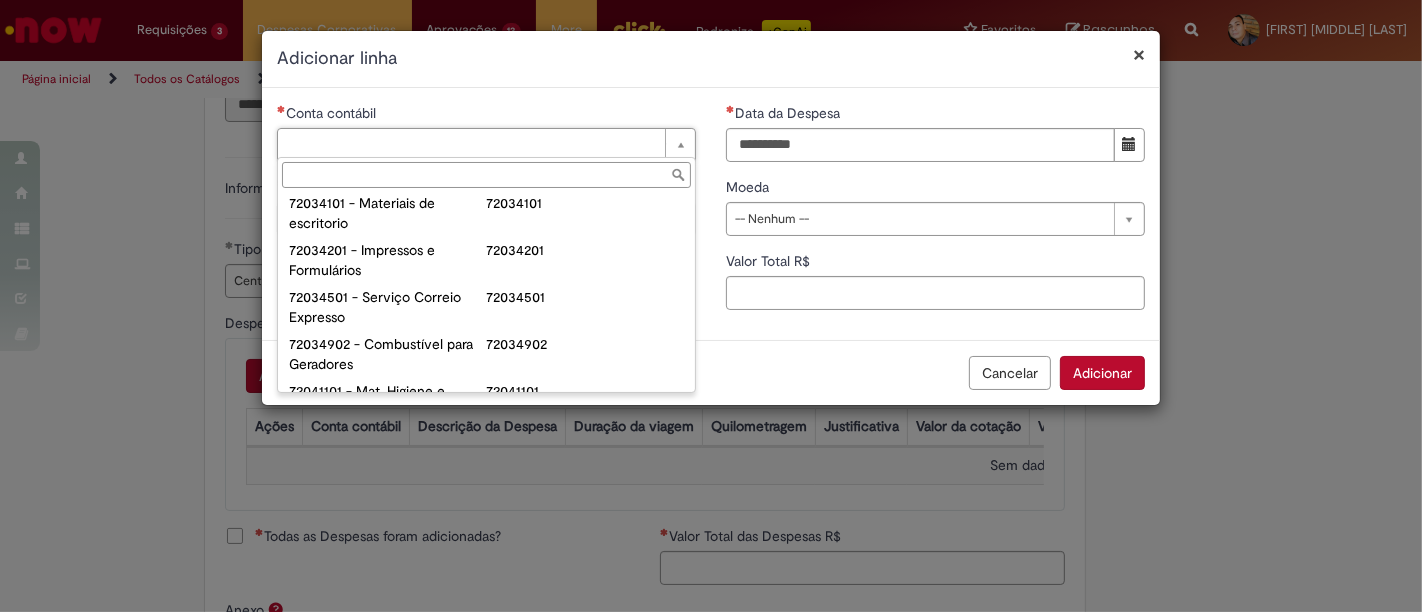 scroll, scrollTop: 408, scrollLeft: 0, axis: vertical 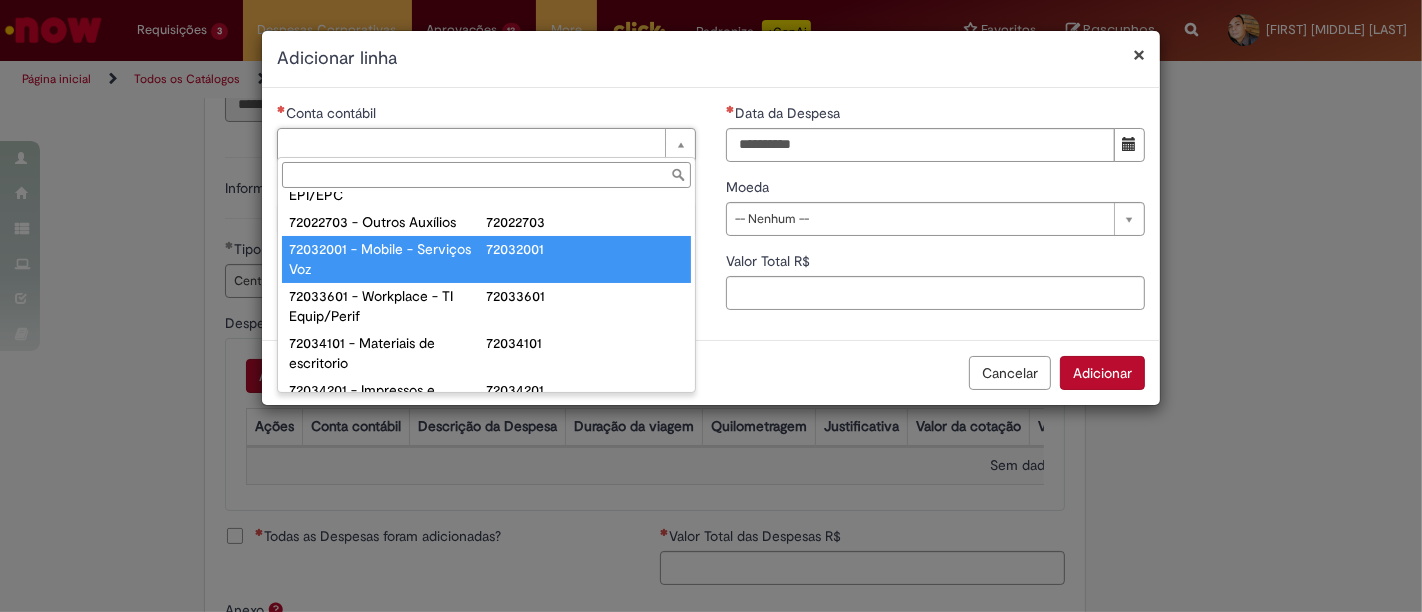 type on "**********" 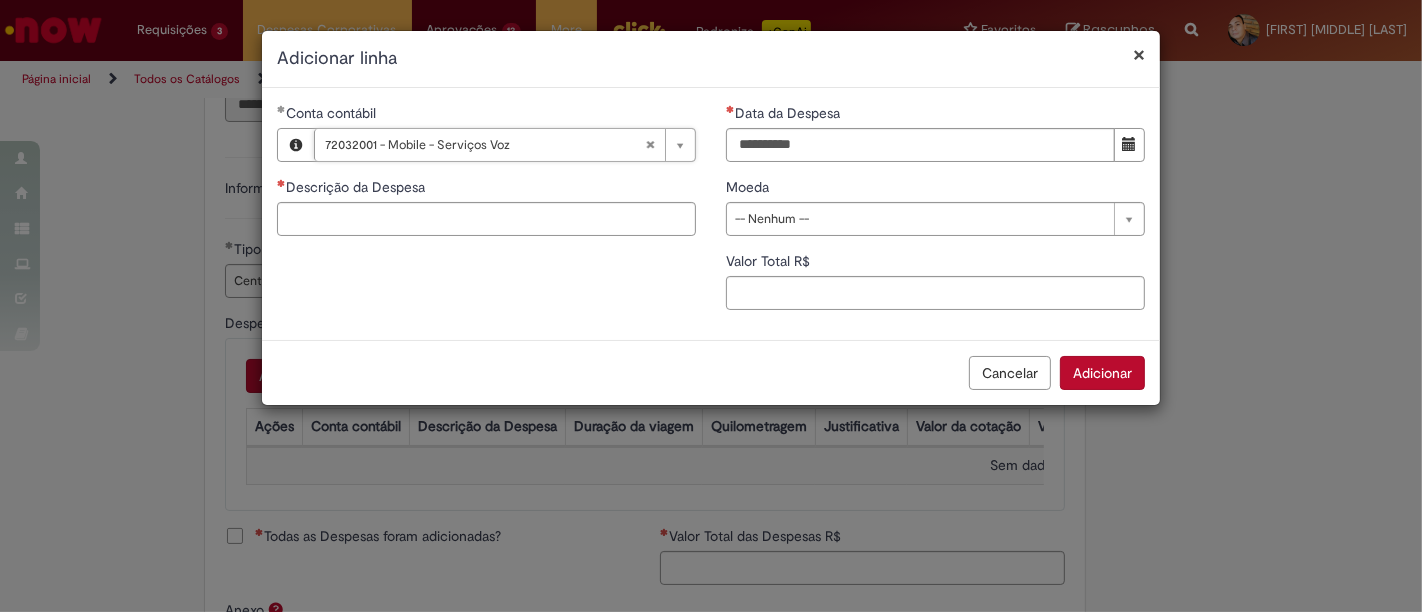 click on "**********" at bounding box center (711, 214) 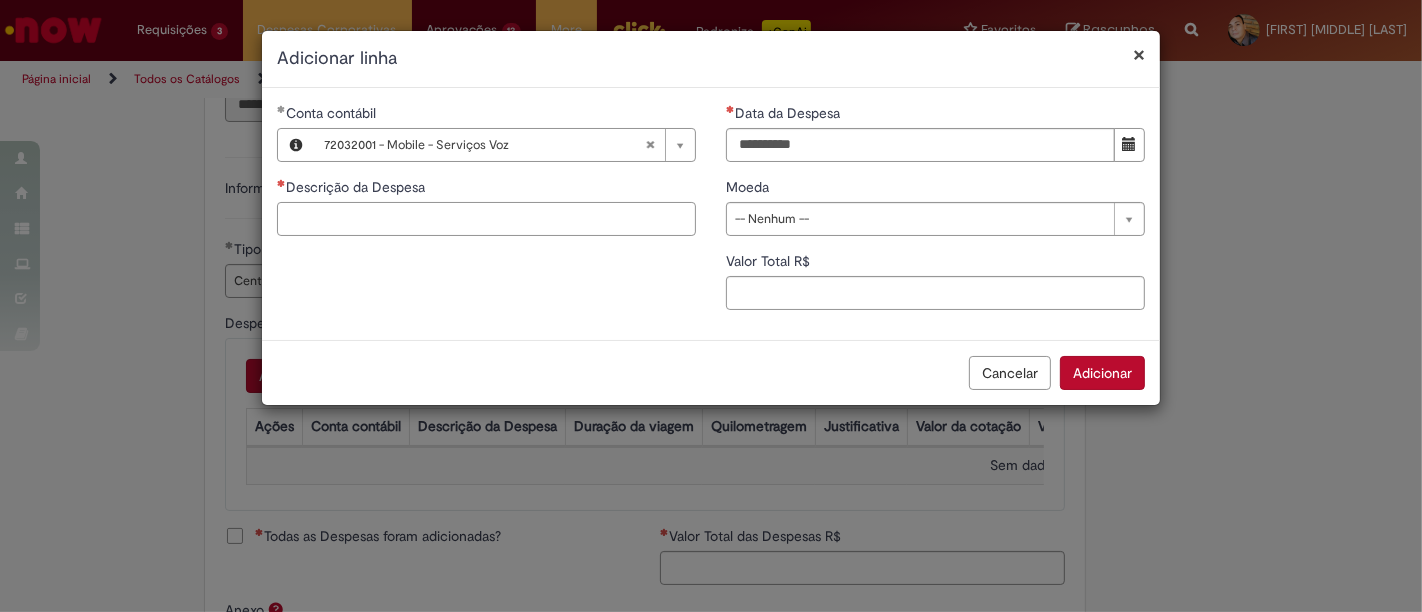 click on "Descrição da Despesa" at bounding box center [486, 219] 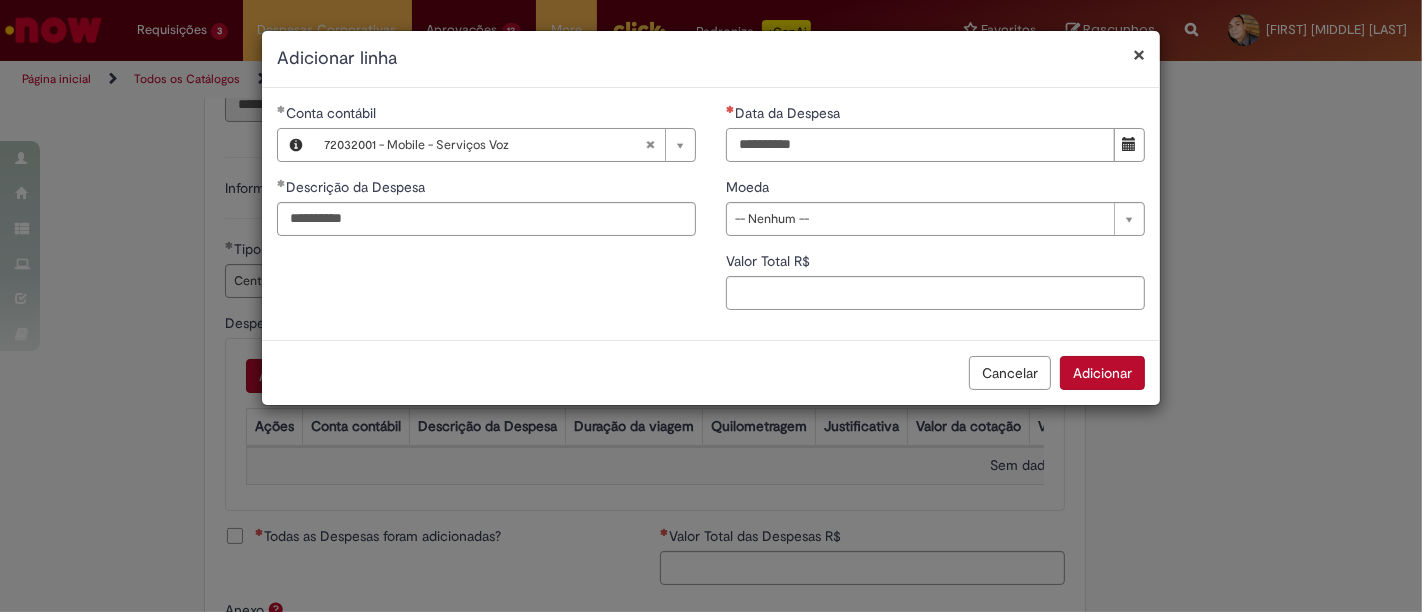click on "Data da Despesa" at bounding box center [920, 145] 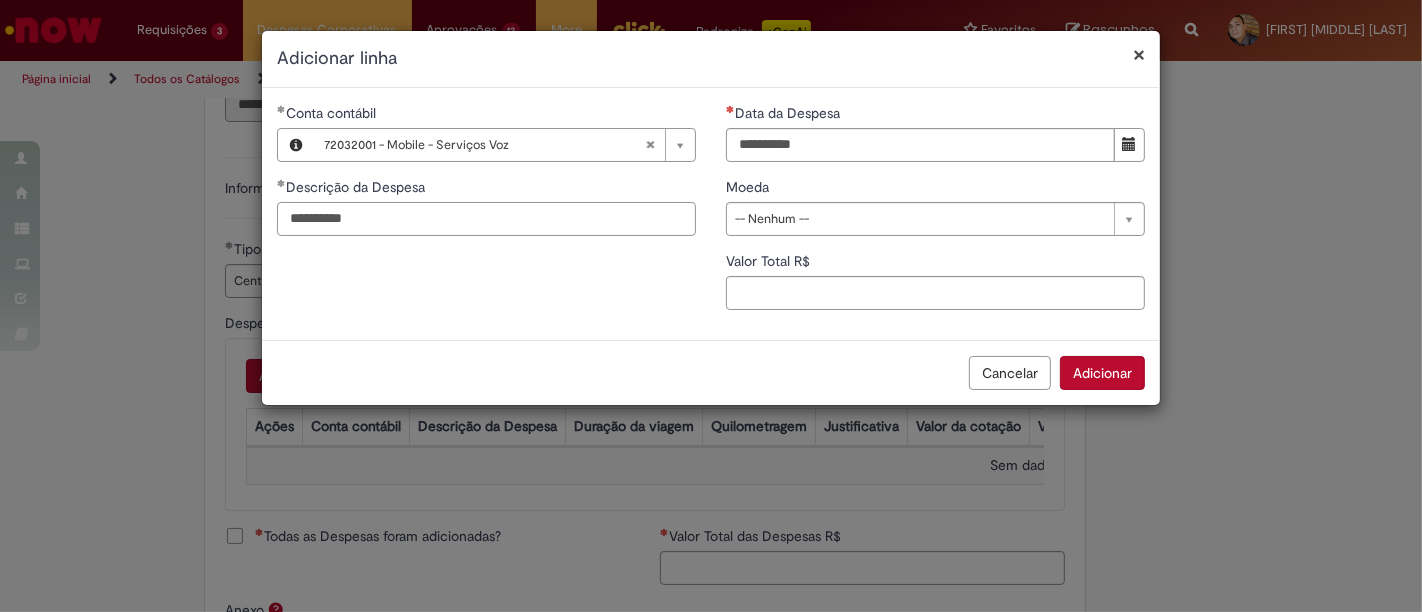 click on "**********" at bounding box center [486, 219] 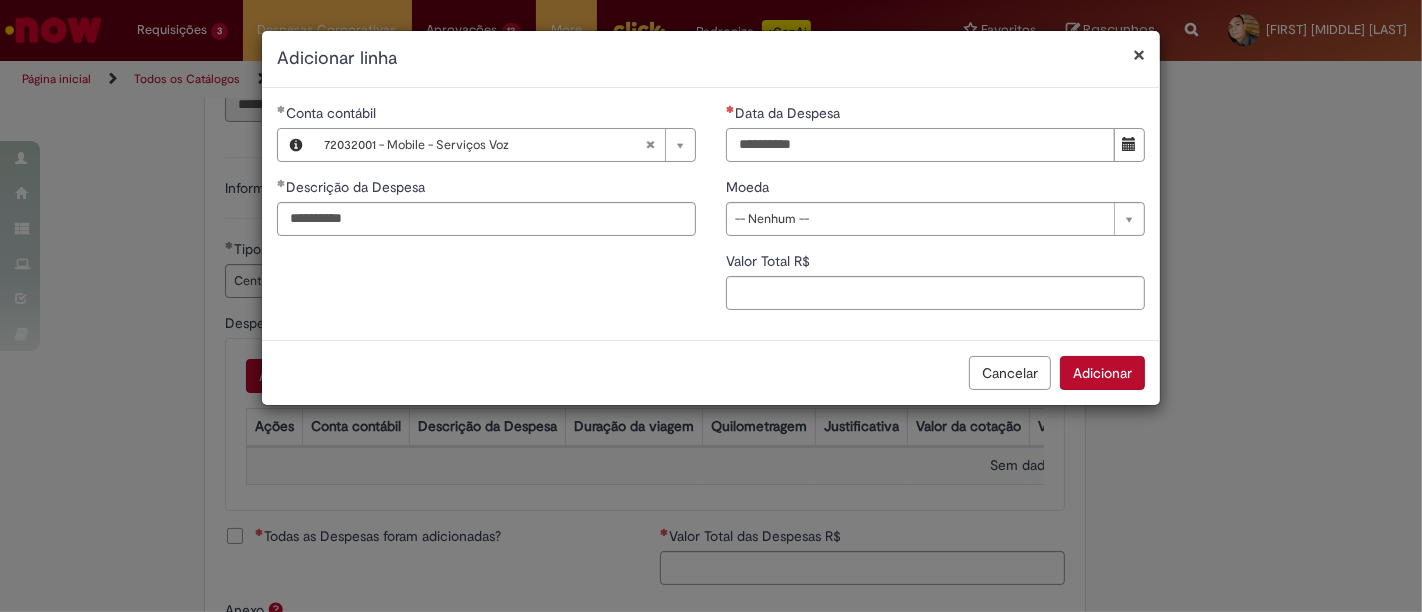 click on "Data da Despesa" at bounding box center [920, 145] 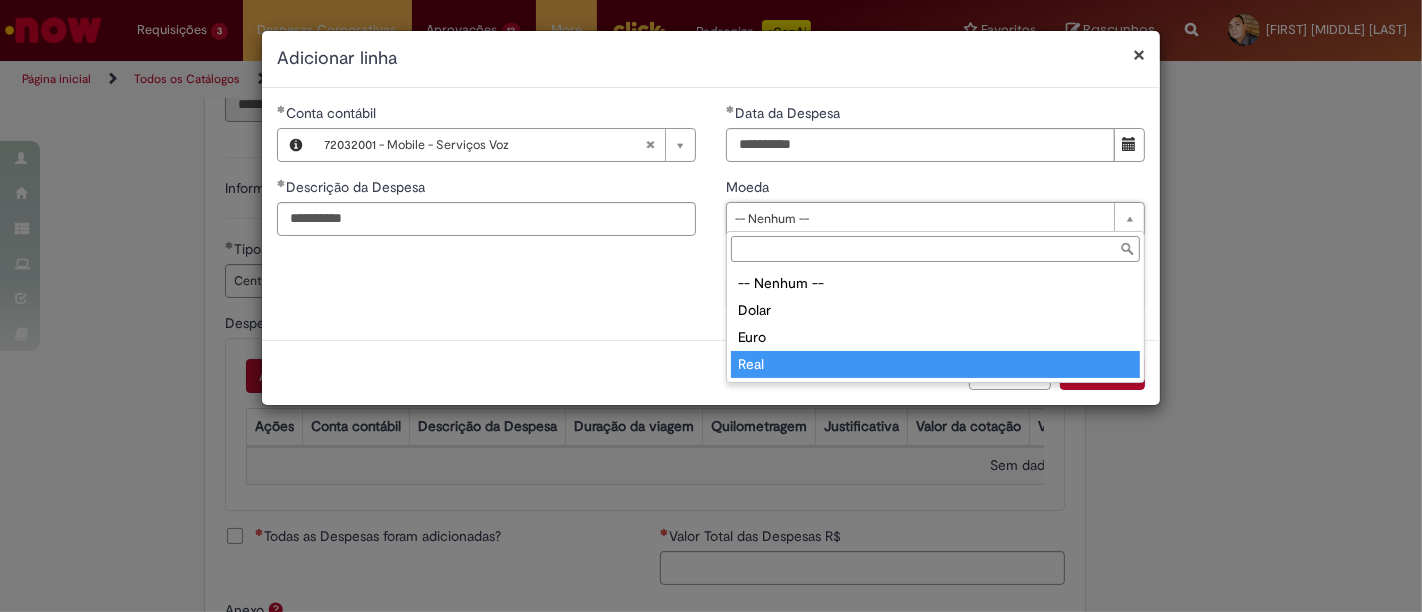 type on "****" 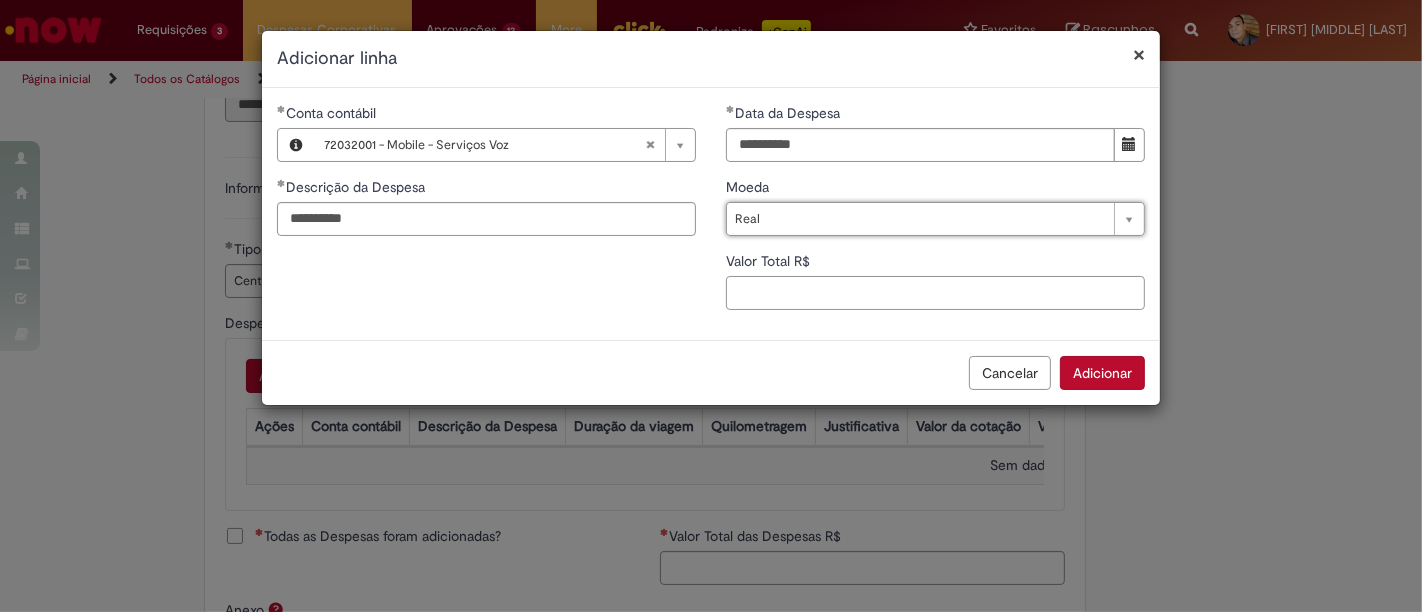 click on "Valor Total R$" at bounding box center (935, 293) 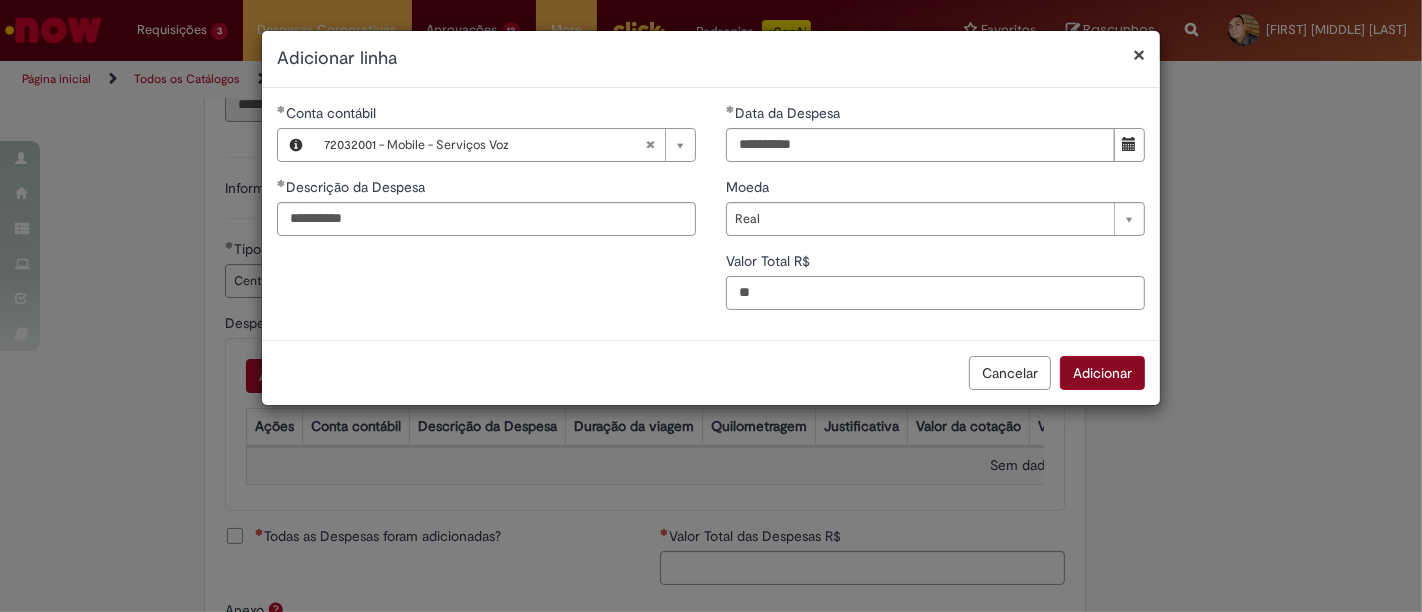 type on "**" 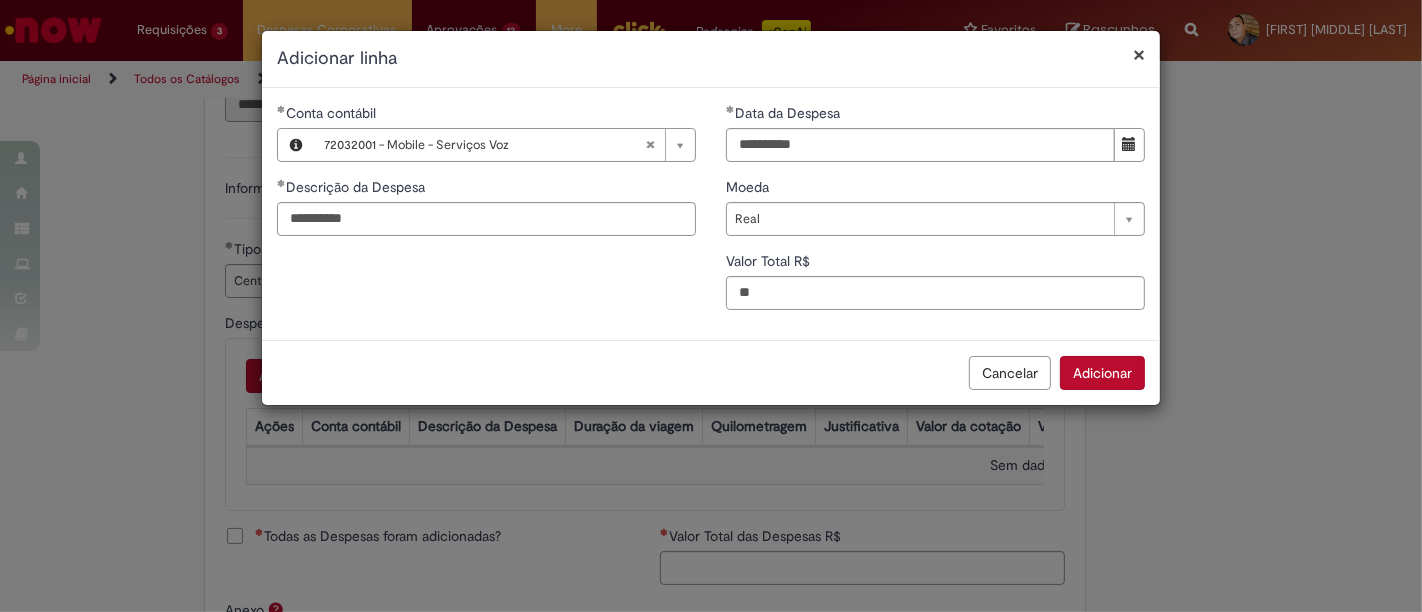 click on "Adicionar" at bounding box center [1102, 373] 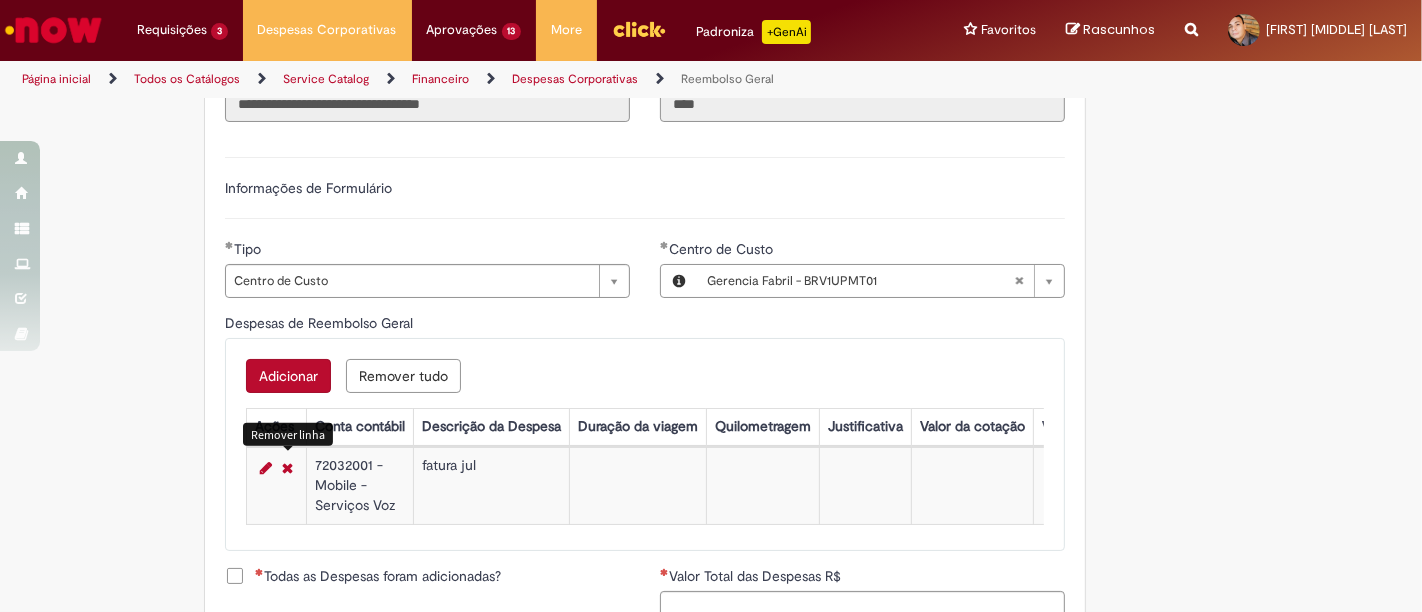 drag, startPoint x: 264, startPoint y: 381, endPoint x: 272, endPoint y: 544, distance: 163.1962 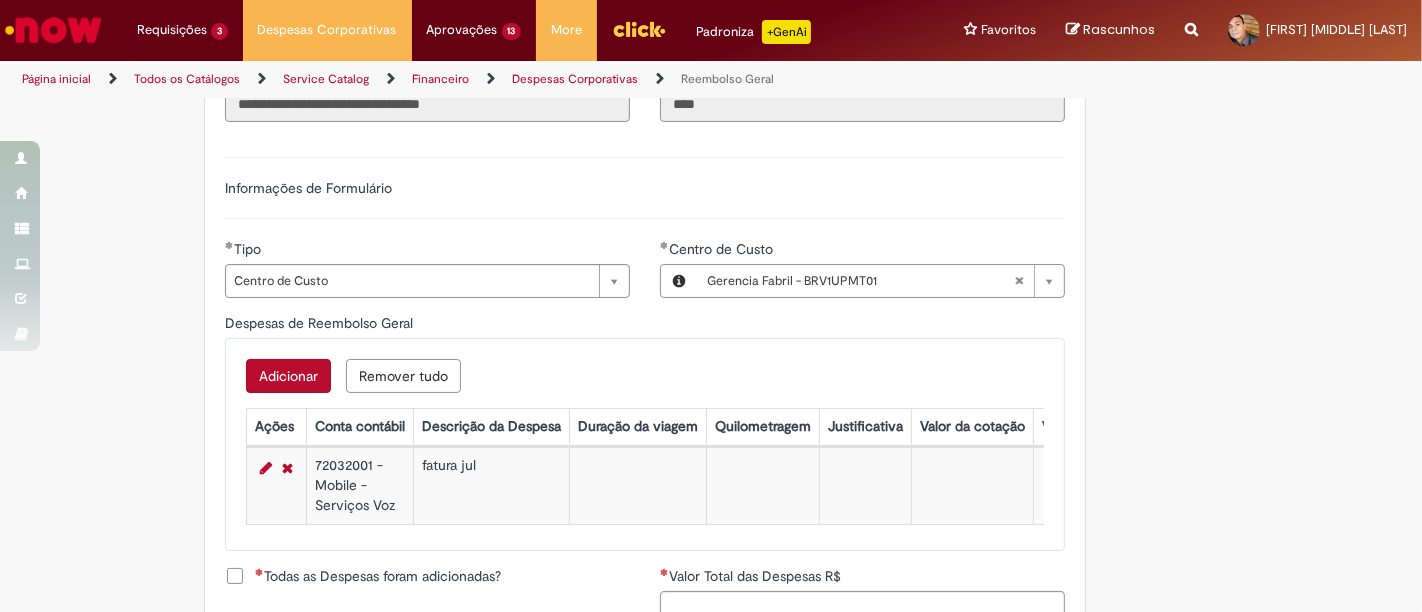 click on "Todas as Despesas foram adicionadas?" at bounding box center [378, 576] 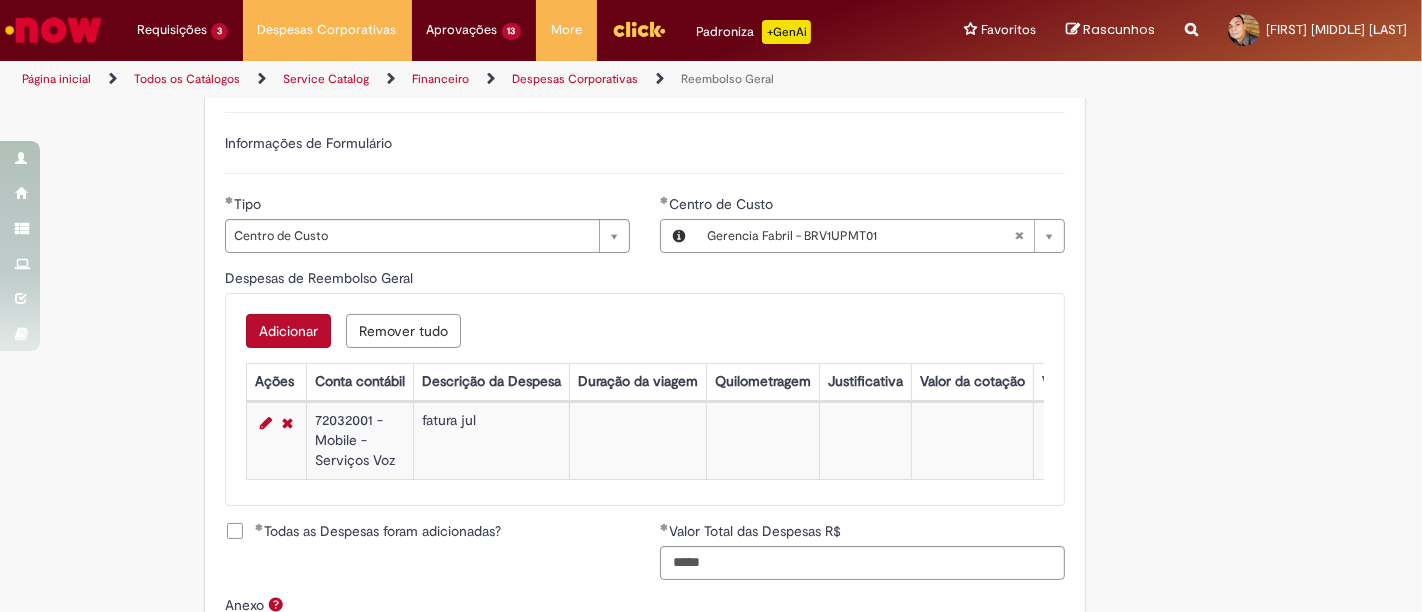 scroll, scrollTop: 918, scrollLeft: 0, axis: vertical 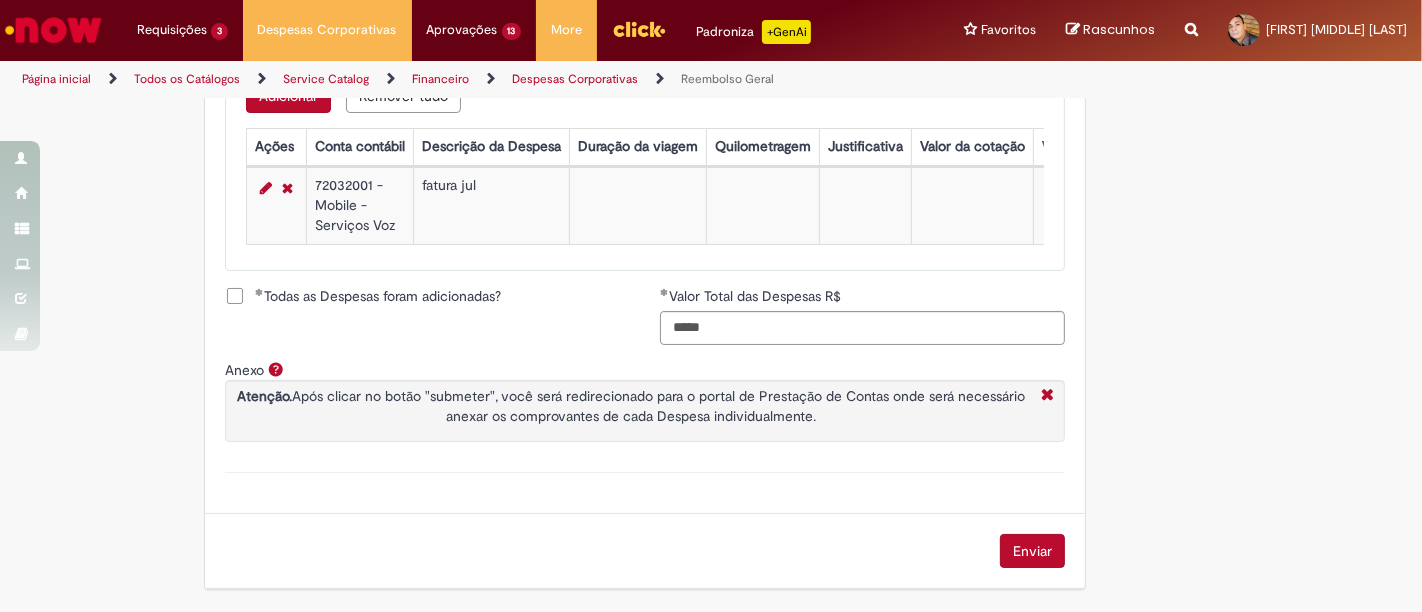 click on "Enviar" at bounding box center (1032, 551) 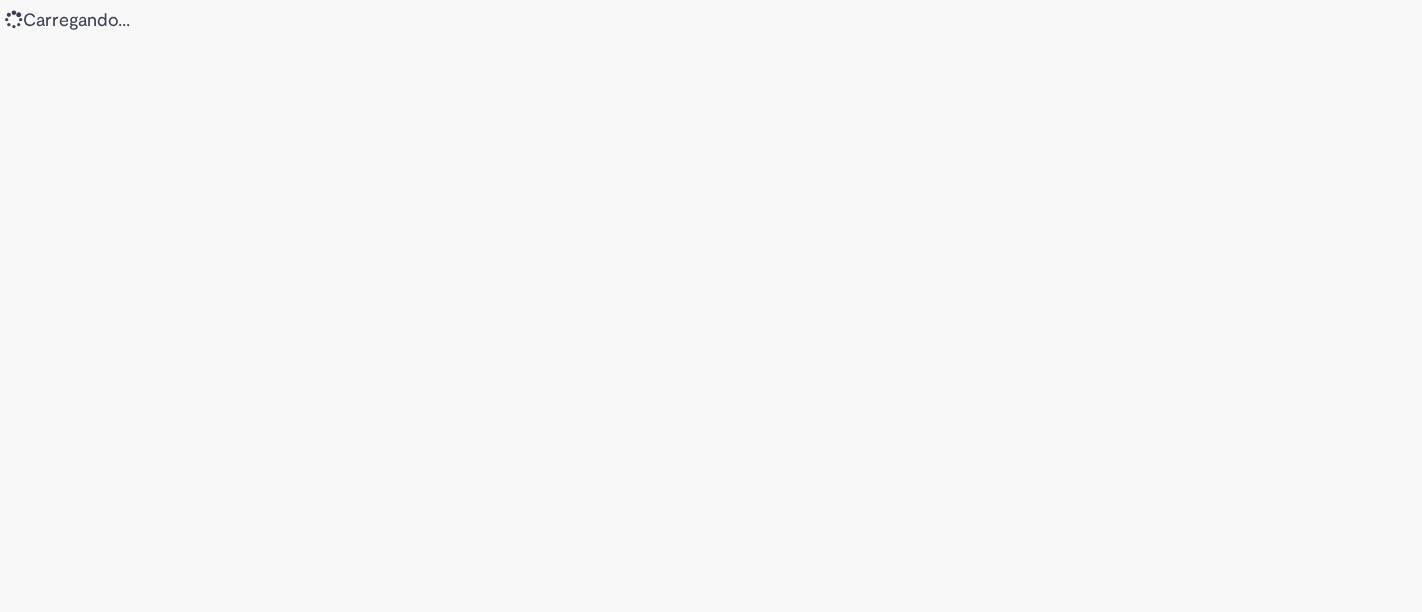 scroll, scrollTop: 0, scrollLeft: 0, axis: both 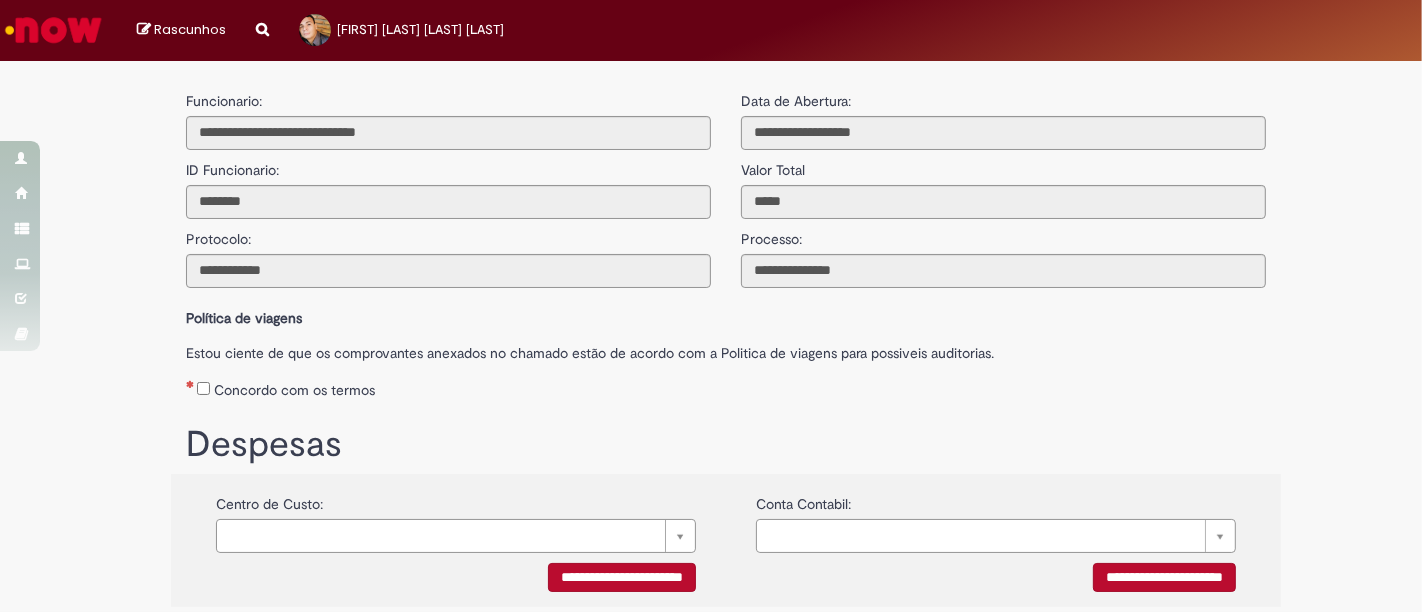 type on "**********" 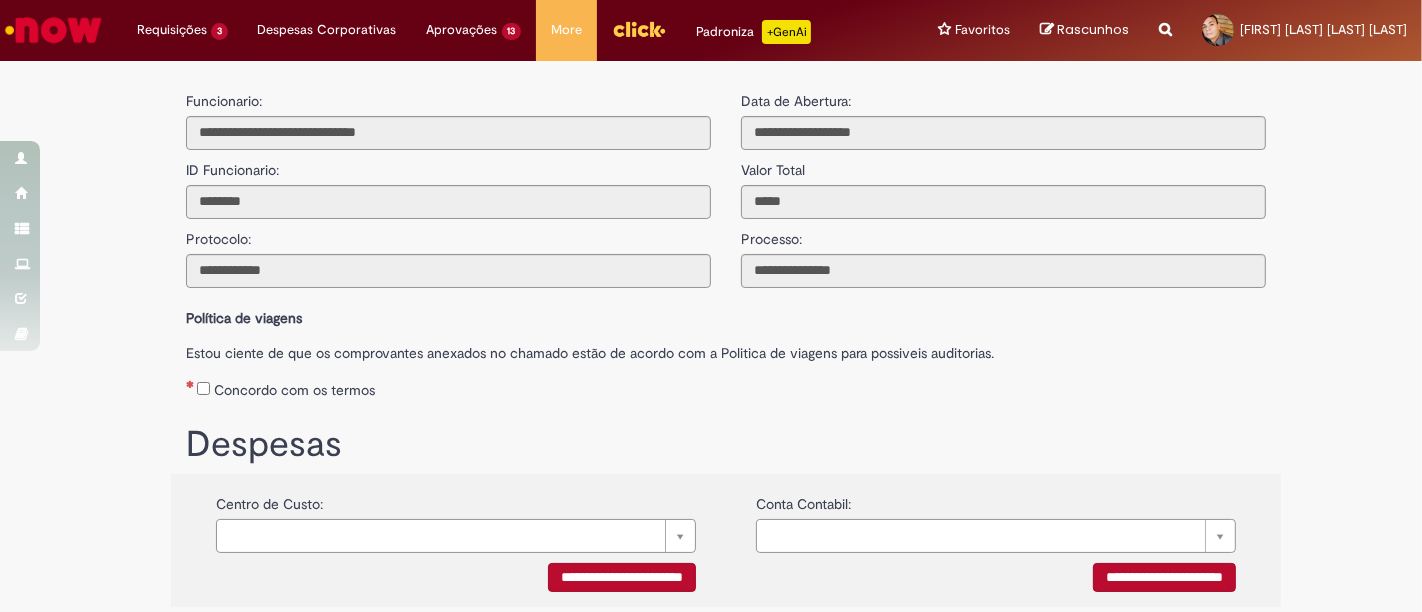 scroll, scrollTop: 345, scrollLeft: 0, axis: vertical 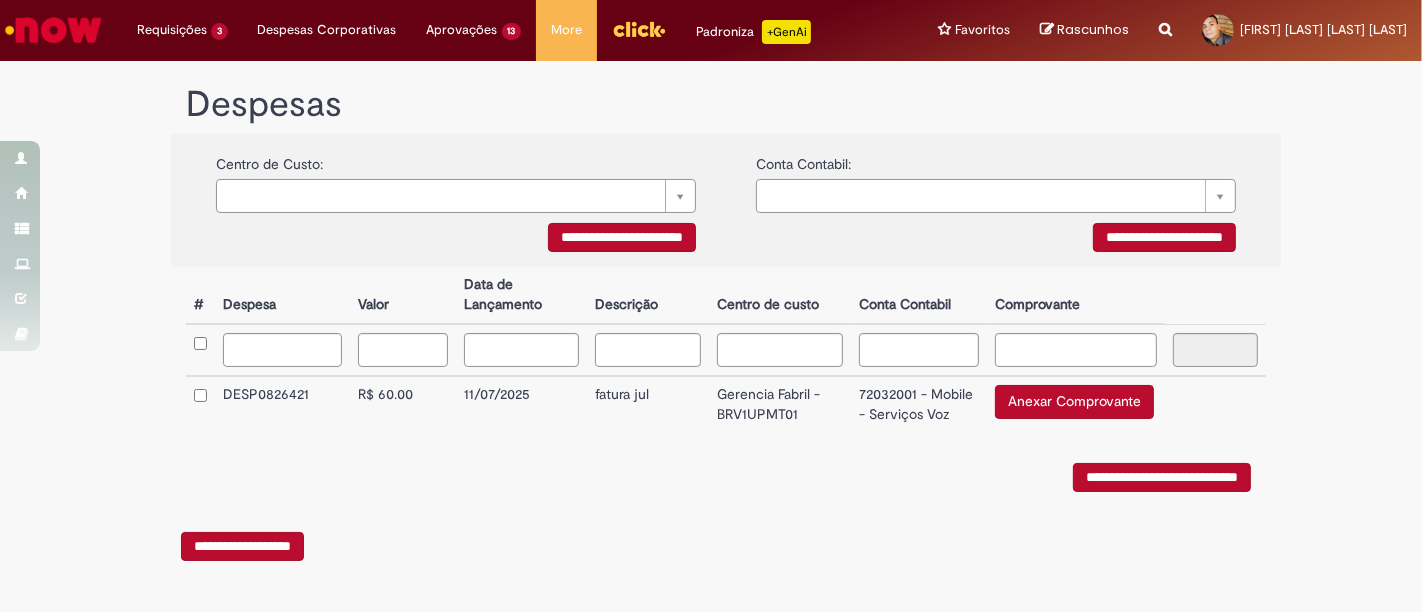 click on "Anexar Comprovante" at bounding box center [1074, 402] 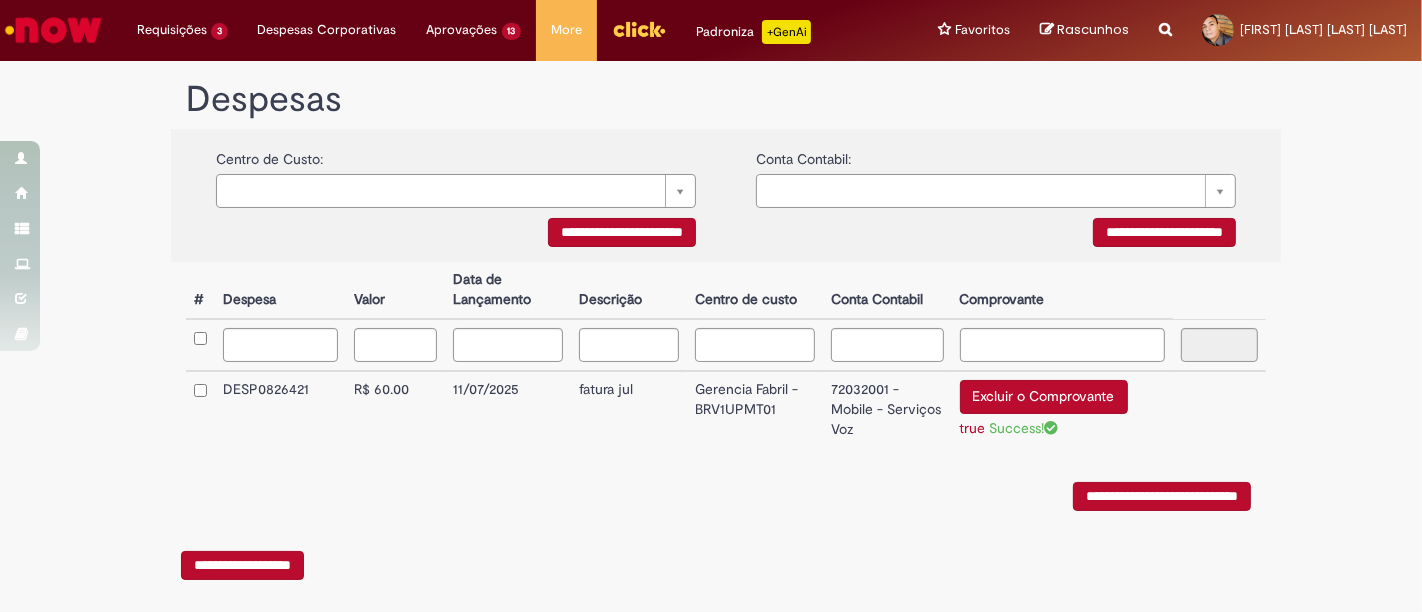click on "**********" at bounding box center (1162, 496) 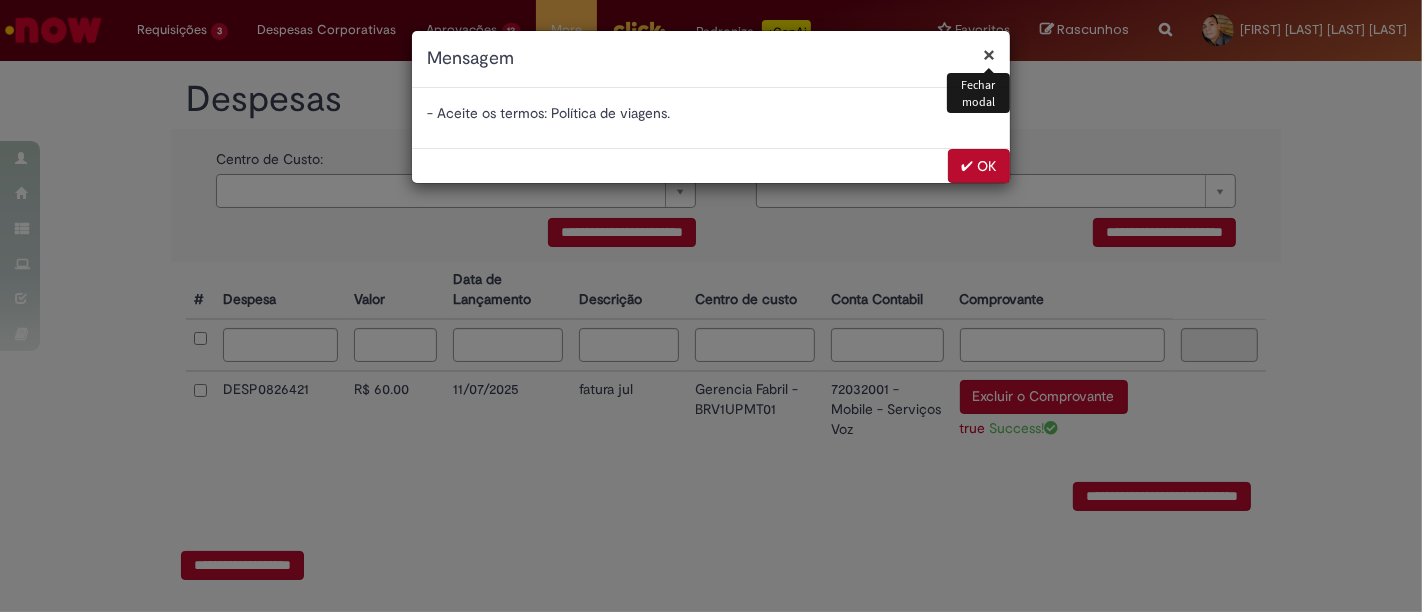 click on "✔ OK" at bounding box center (979, 166) 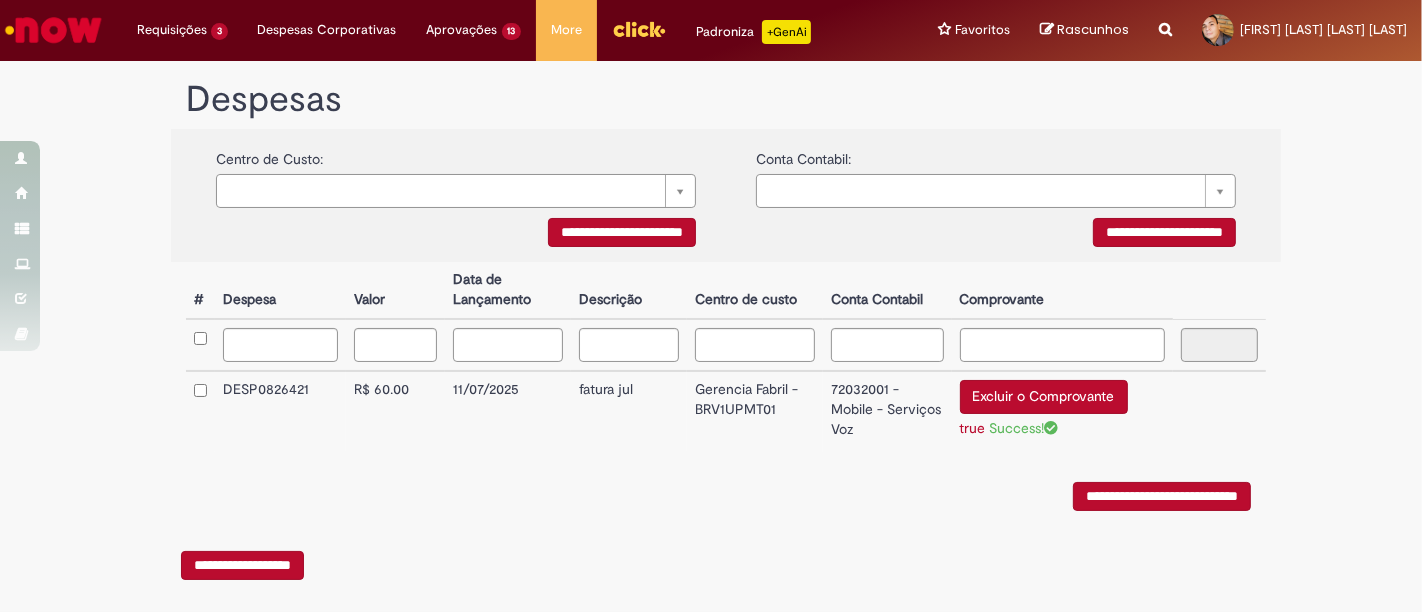 scroll, scrollTop: 0, scrollLeft: 0, axis: both 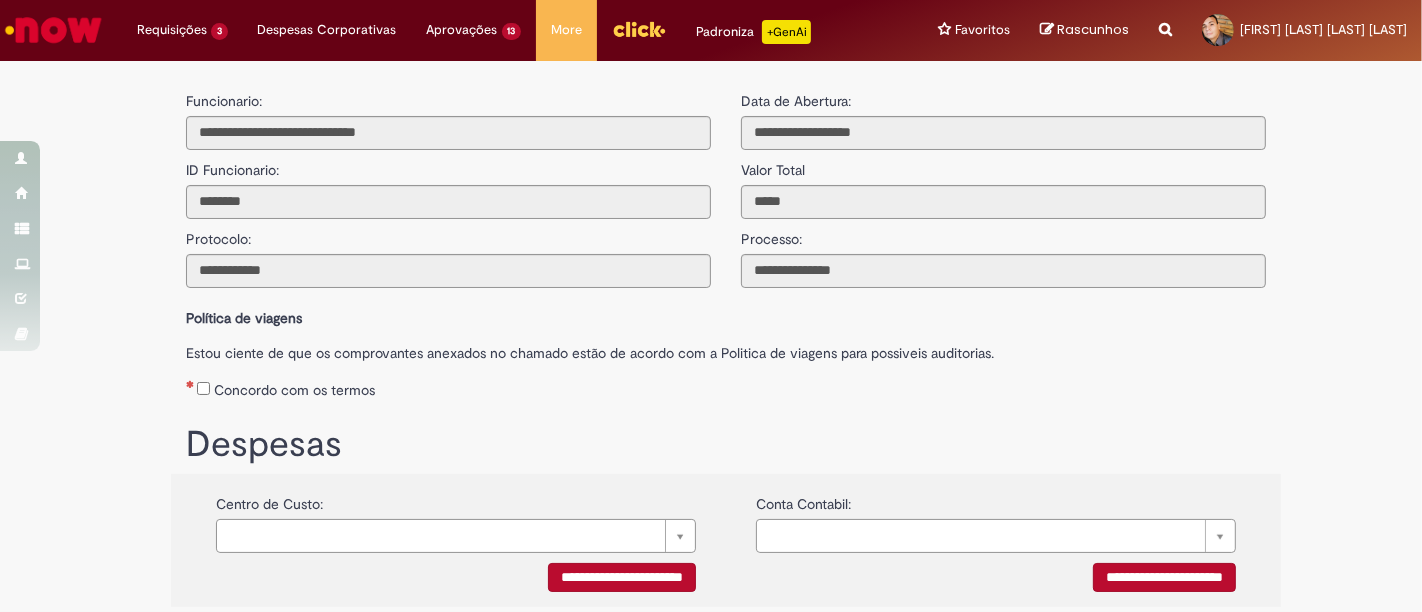 click on "Despesas" at bounding box center [726, 440] 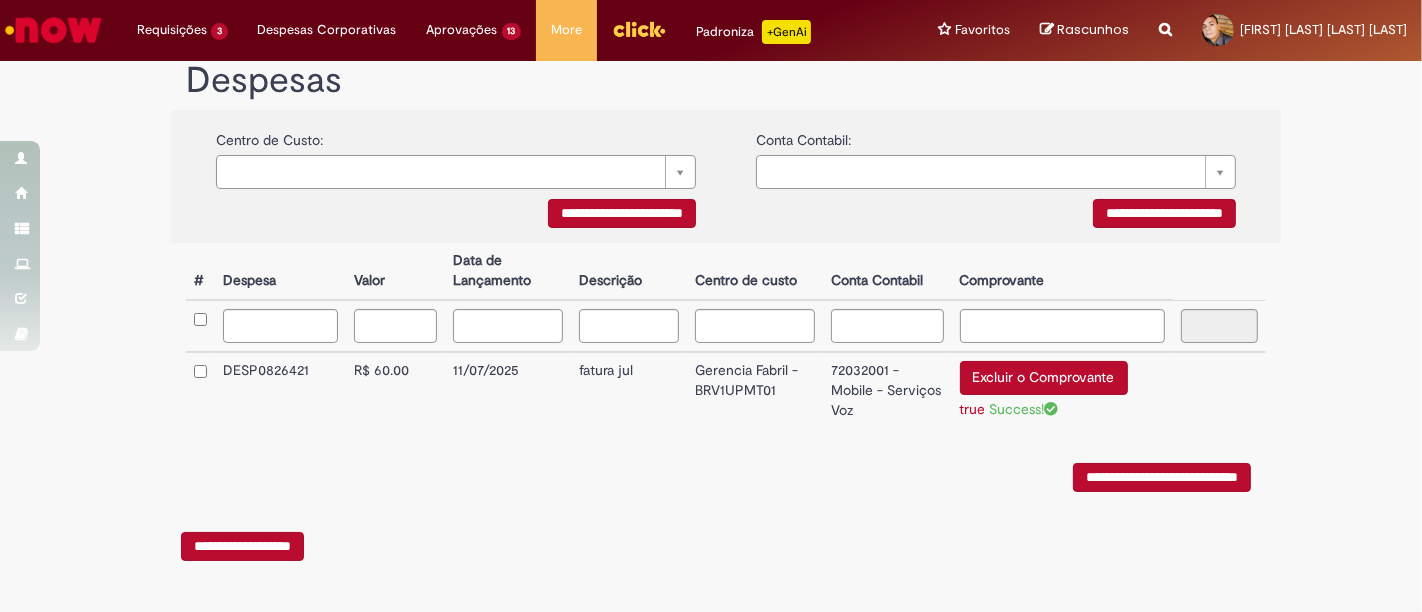 click on "**********" at bounding box center (1162, 477) 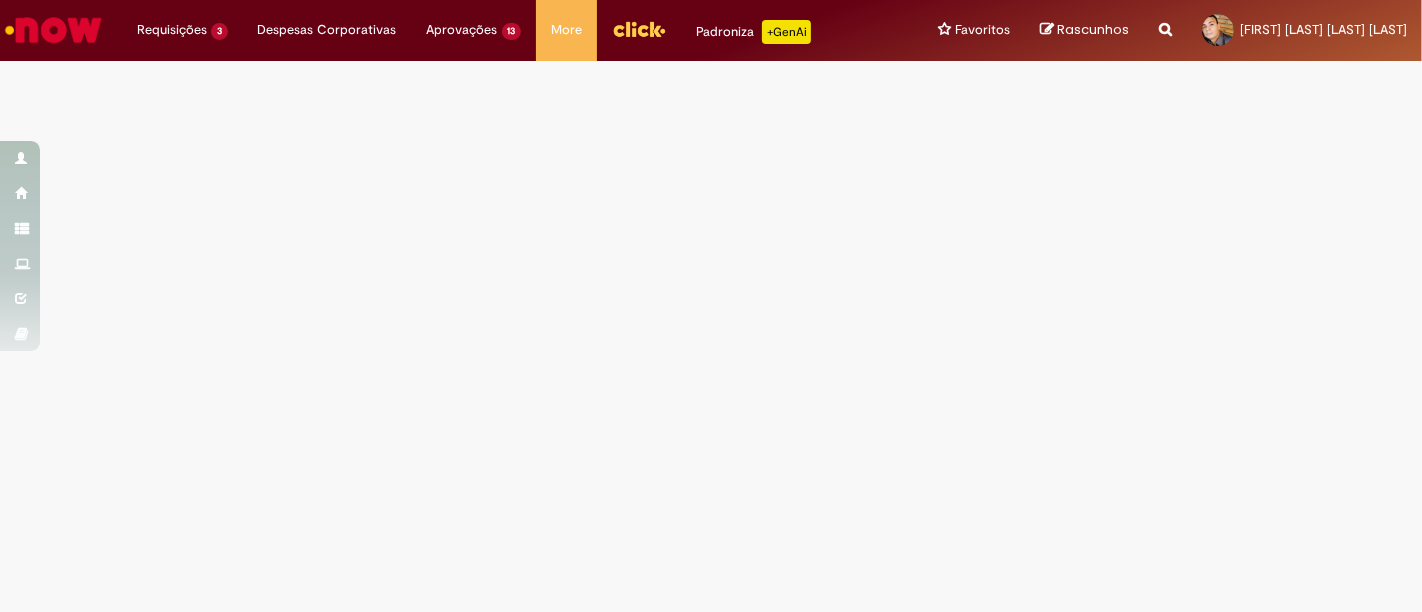 scroll, scrollTop: 0, scrollLeft: 0, axis: both 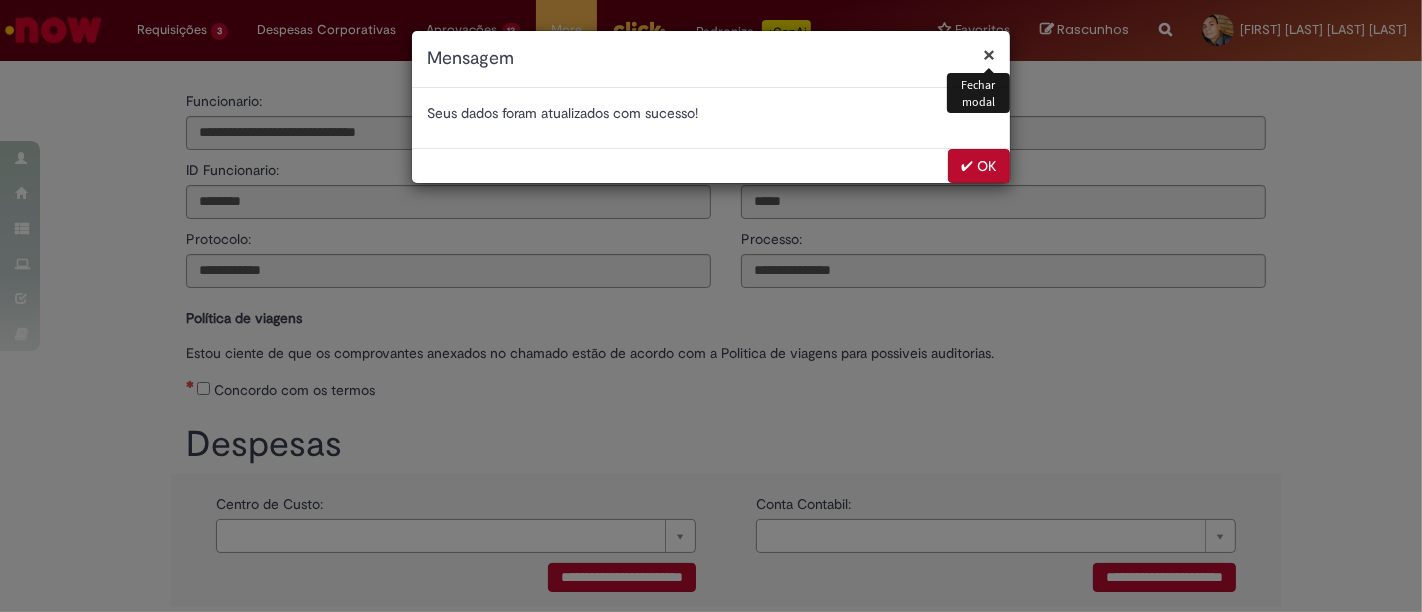 click on "✔ OK" at bounding box center [979, 166] 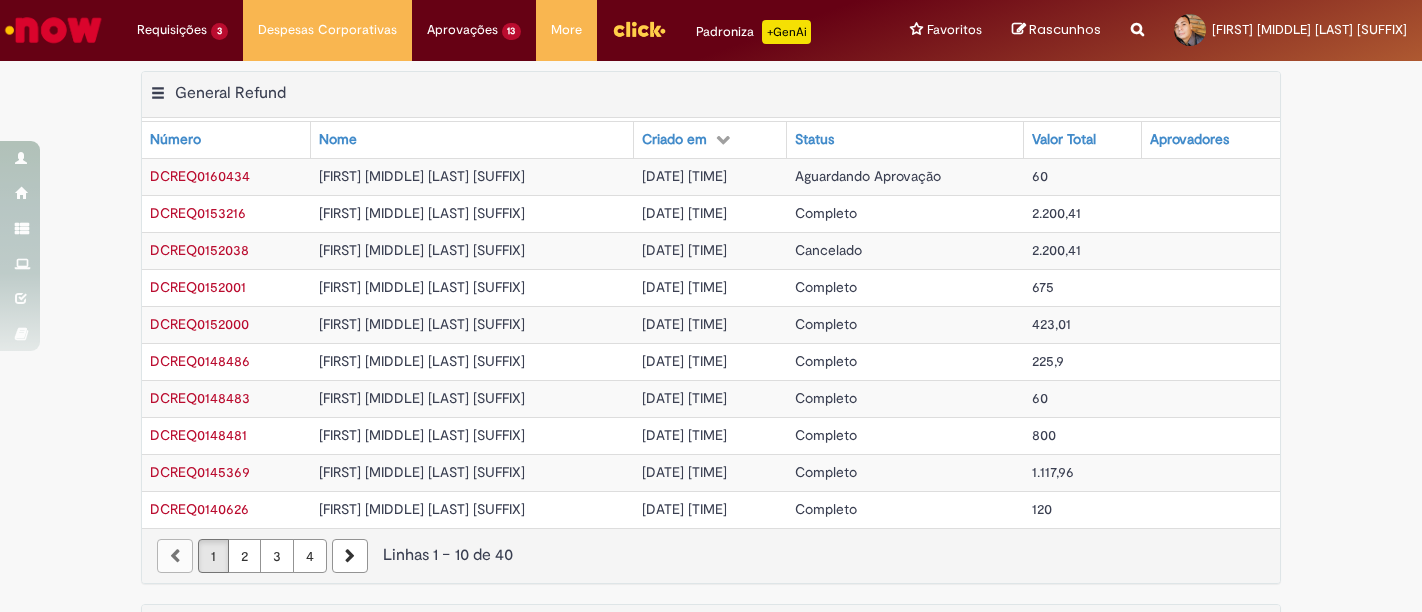 scroll, scrollTop: 0, scrollLeft: 0, axis: both 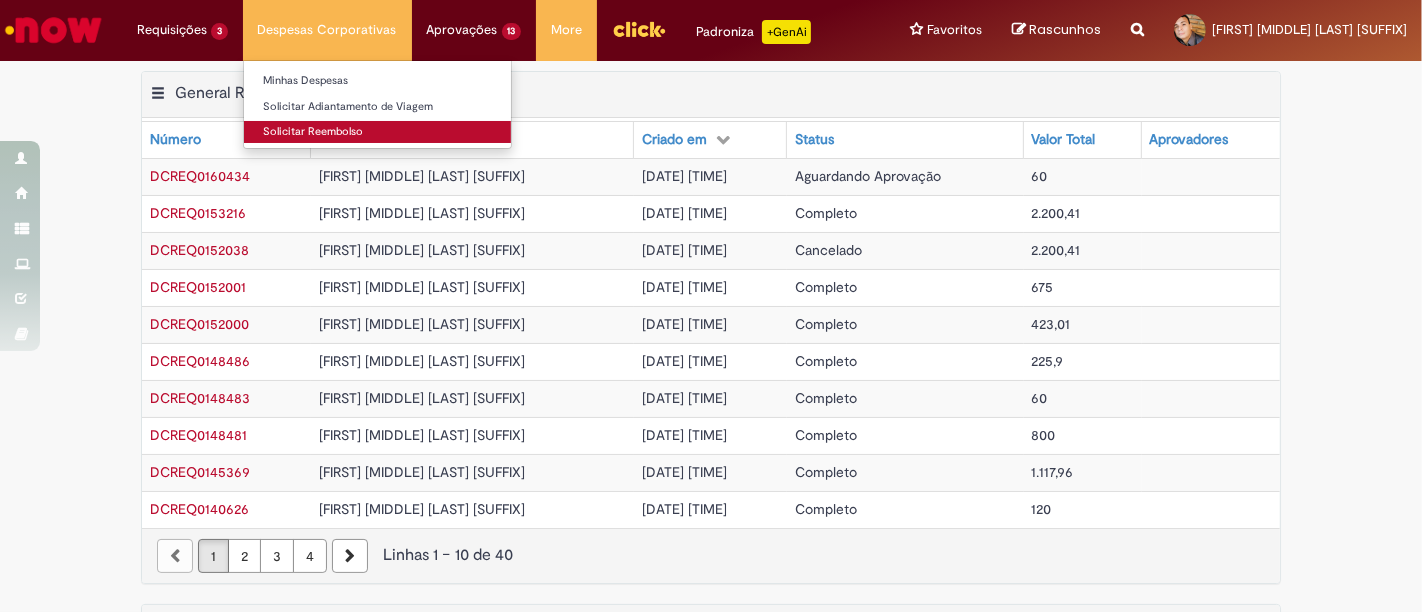 click on "Solicitar Reembolso" at bounding box center (377, 132) 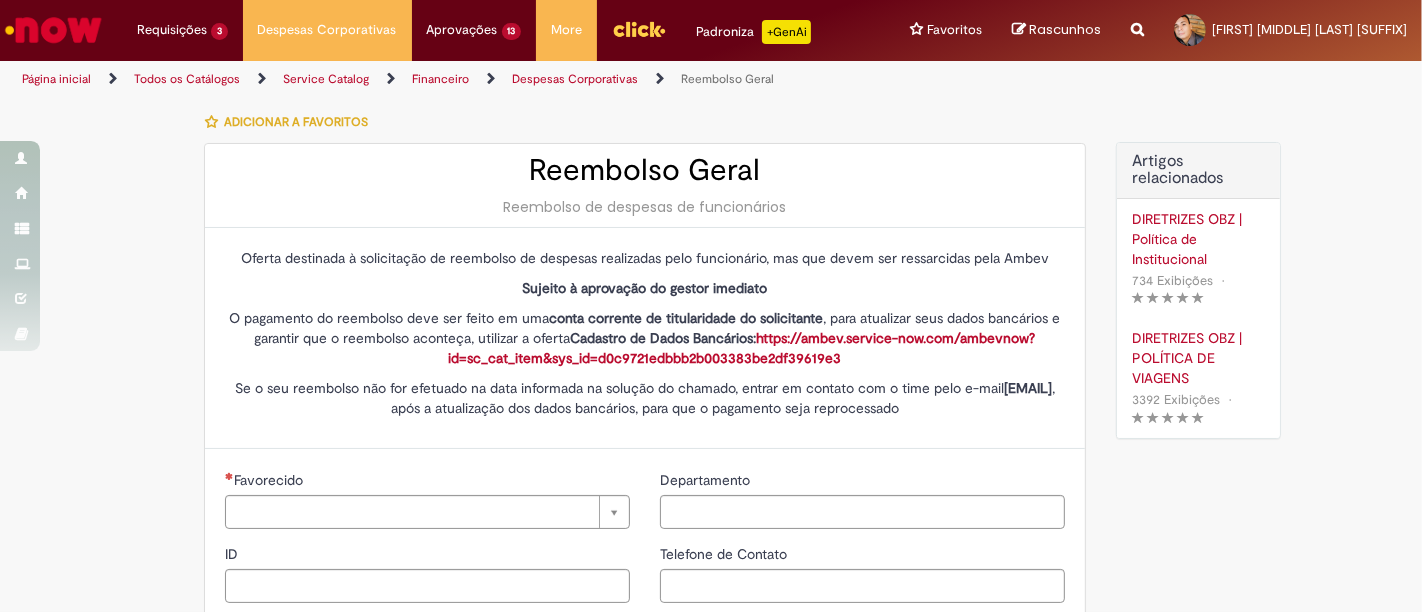 type on "********" 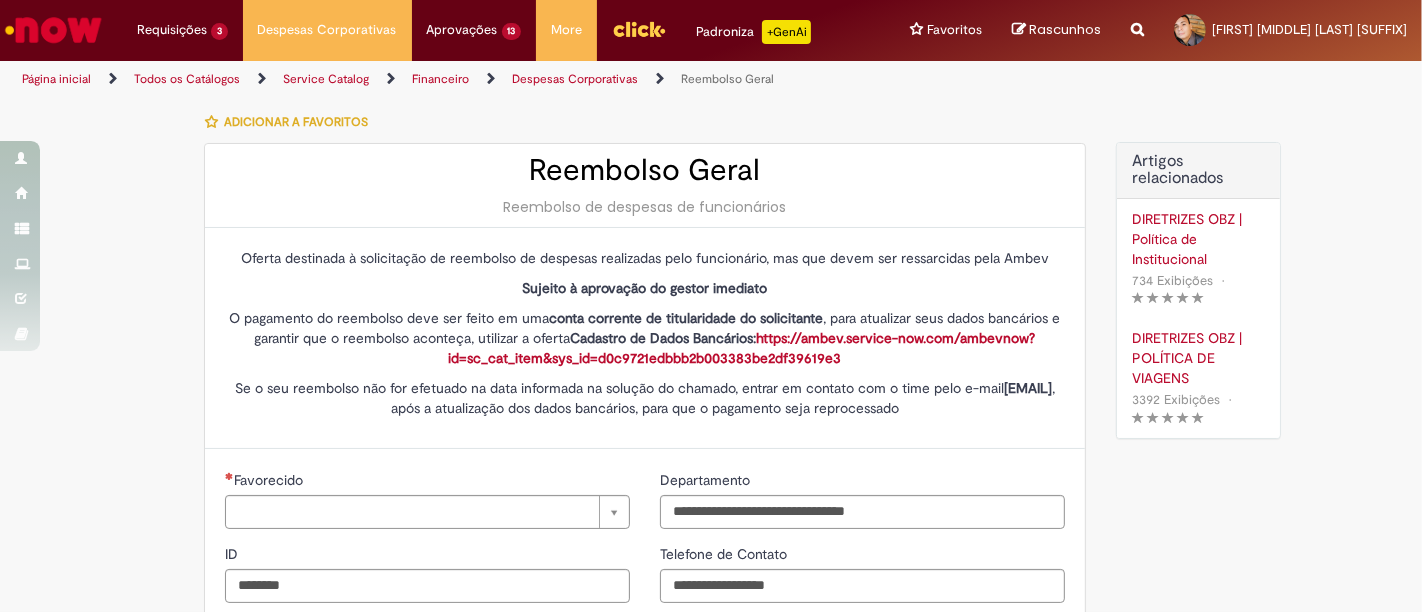 type on "**********" 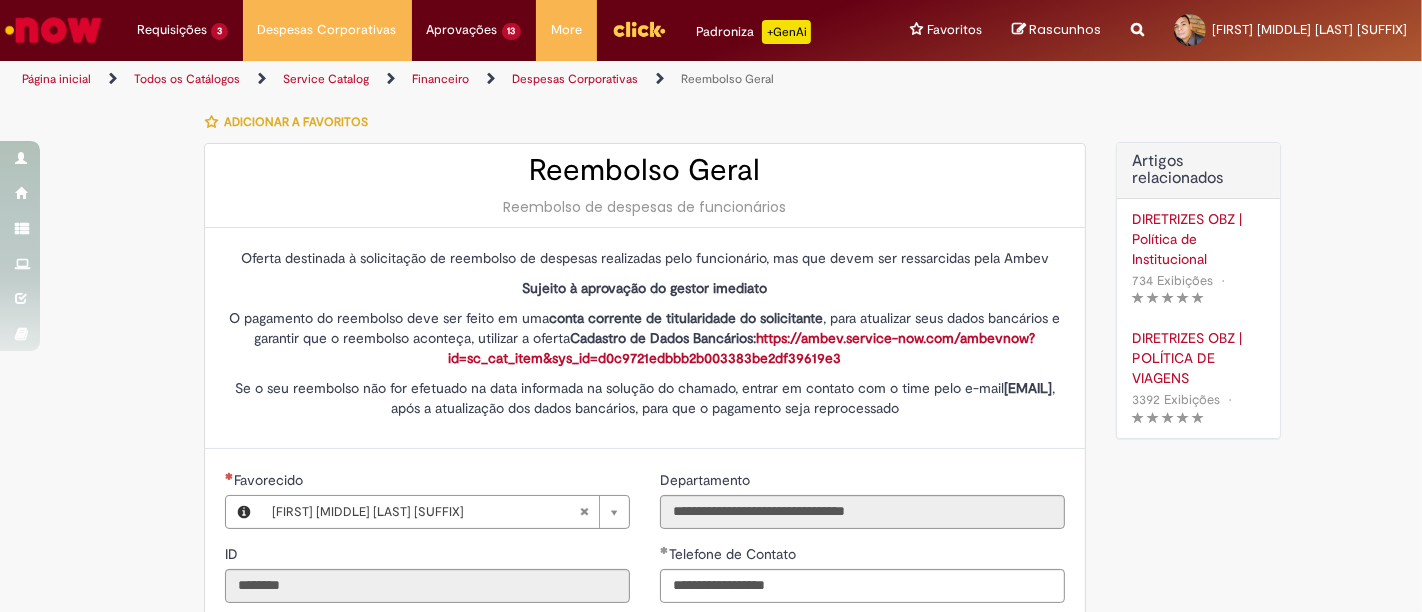 type on "**********" 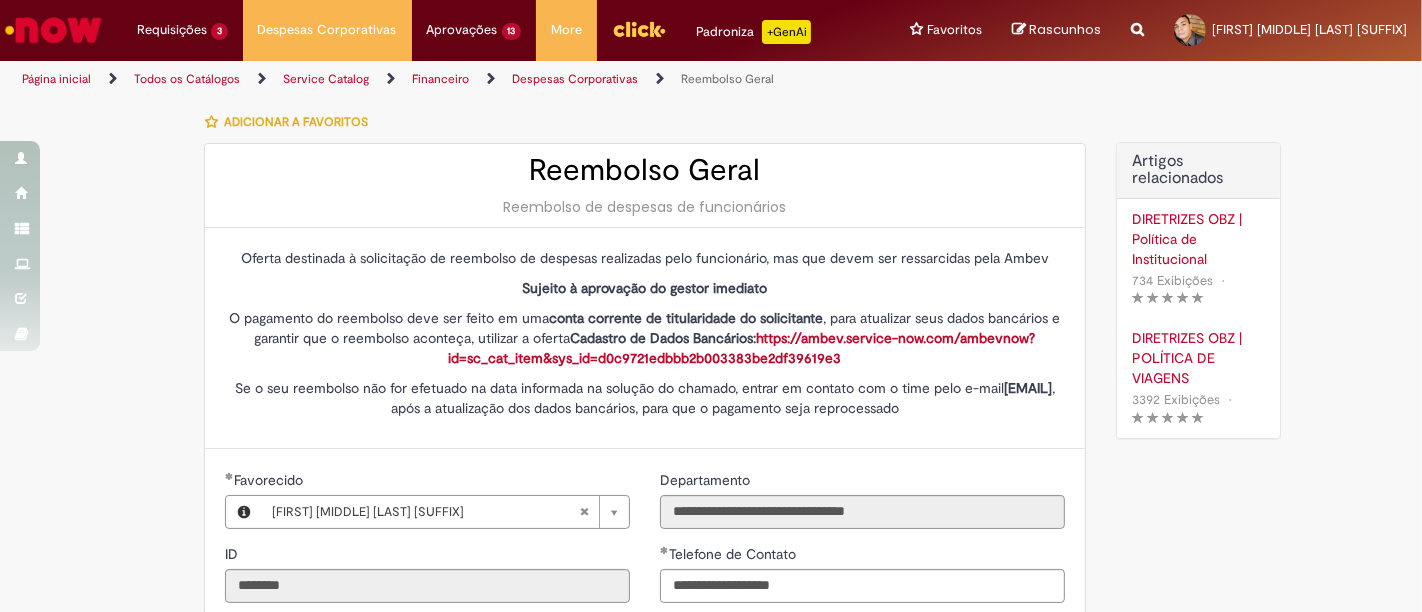scroll, scrollTop: 450, scrollLeft: 0, axis: vertical 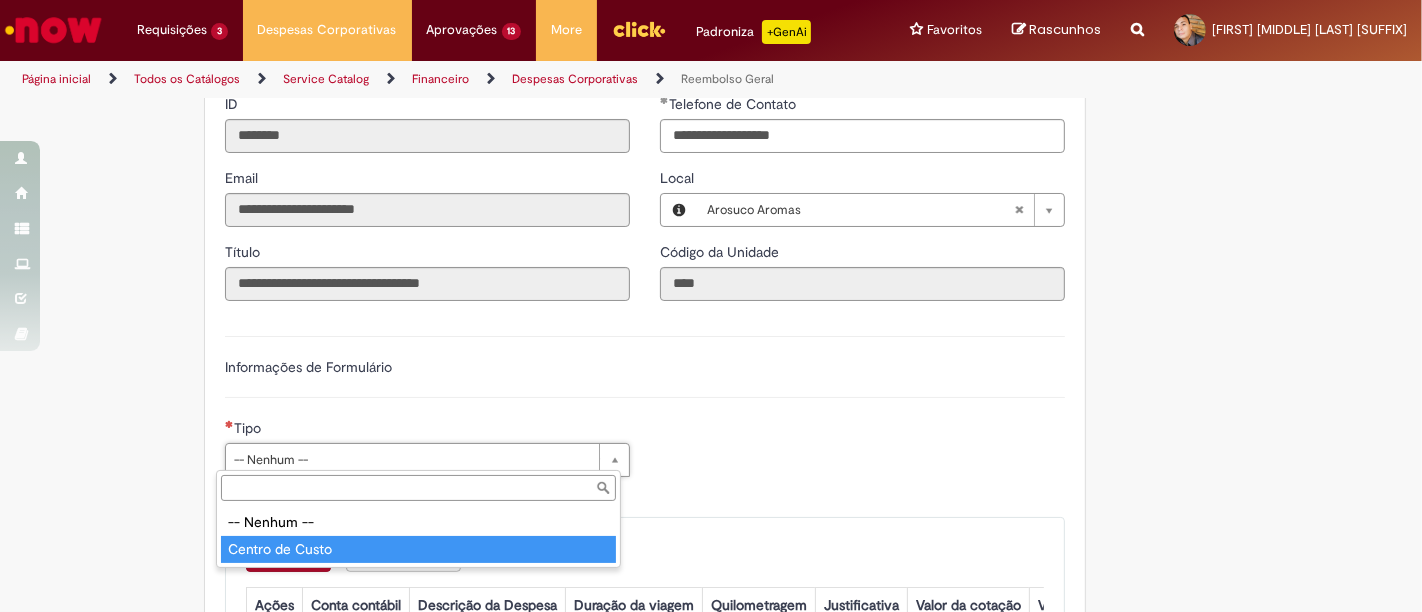 type on "**********" 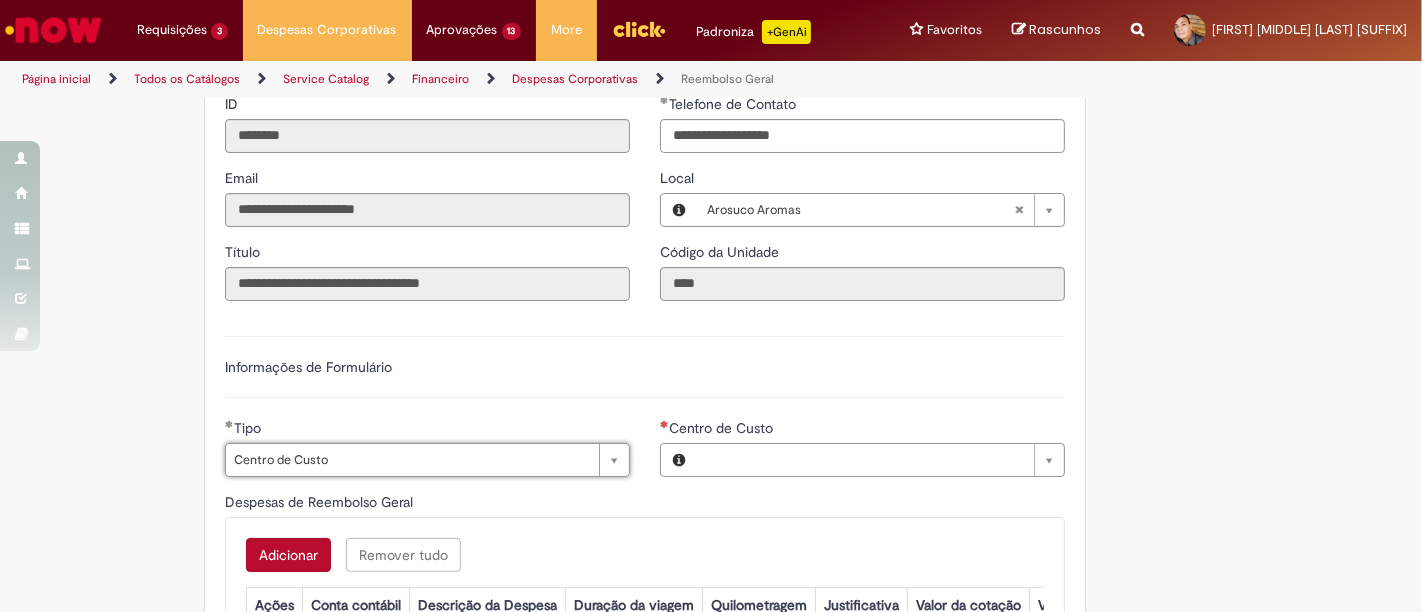 type on "**********" 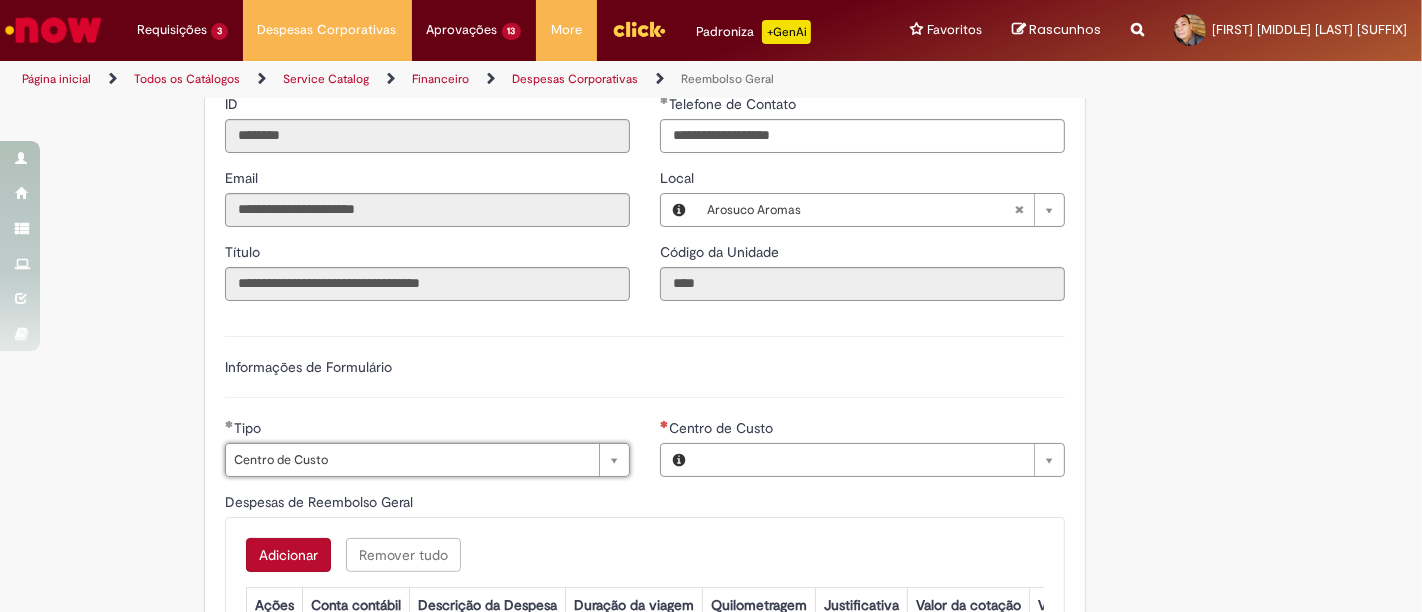 type on "**********" 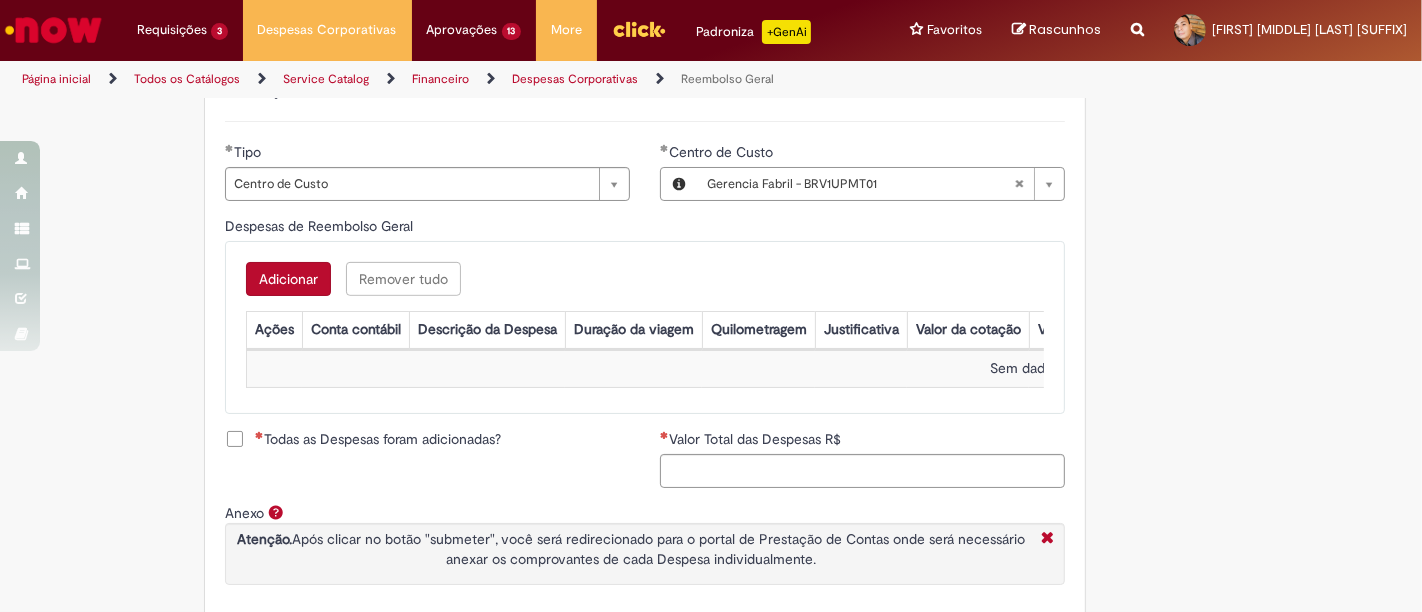 scroll, scrollTop: 728, scrollLeft: 0, axis: vertical 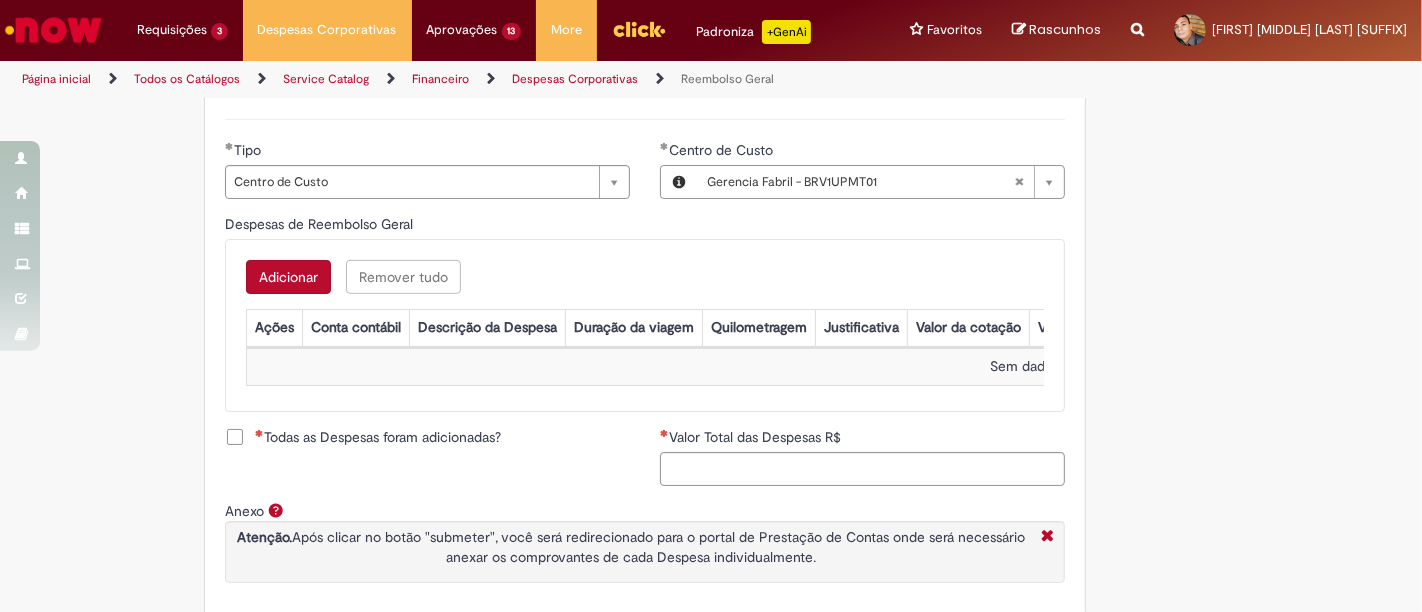 click on "Todas as Despesas foram adicionadas?" at bounding box center (378, 437) 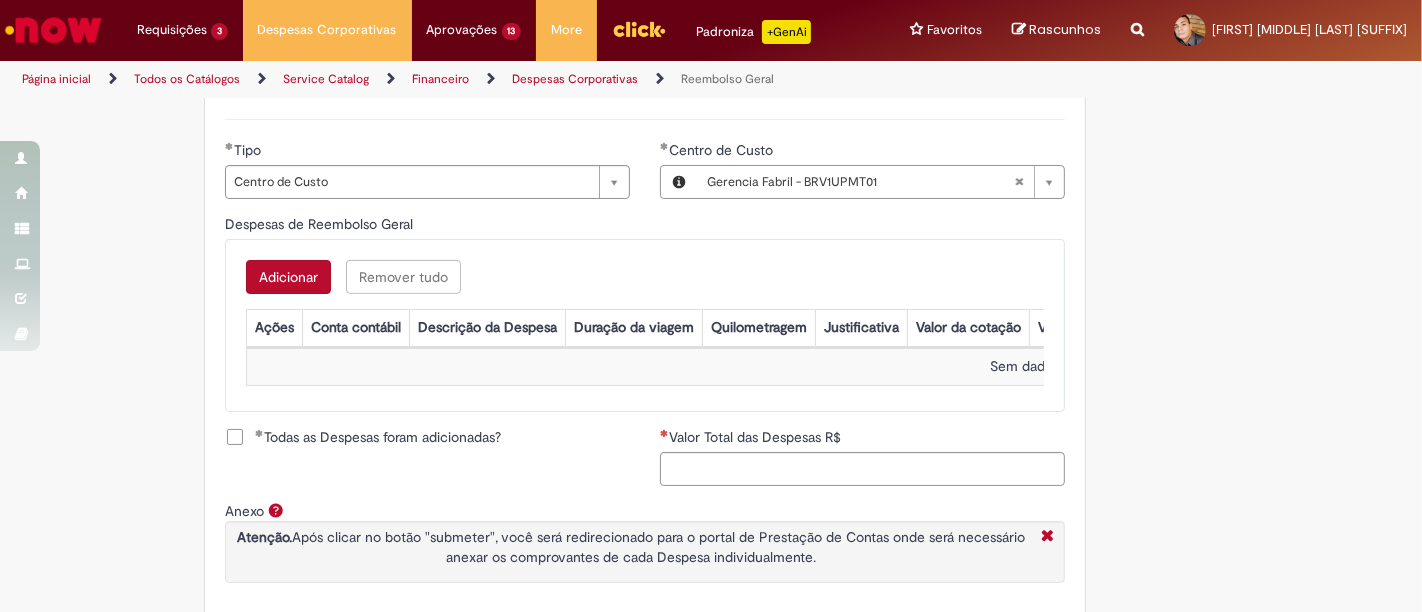 click on "Adicionar" at bounding box center [288, 277] 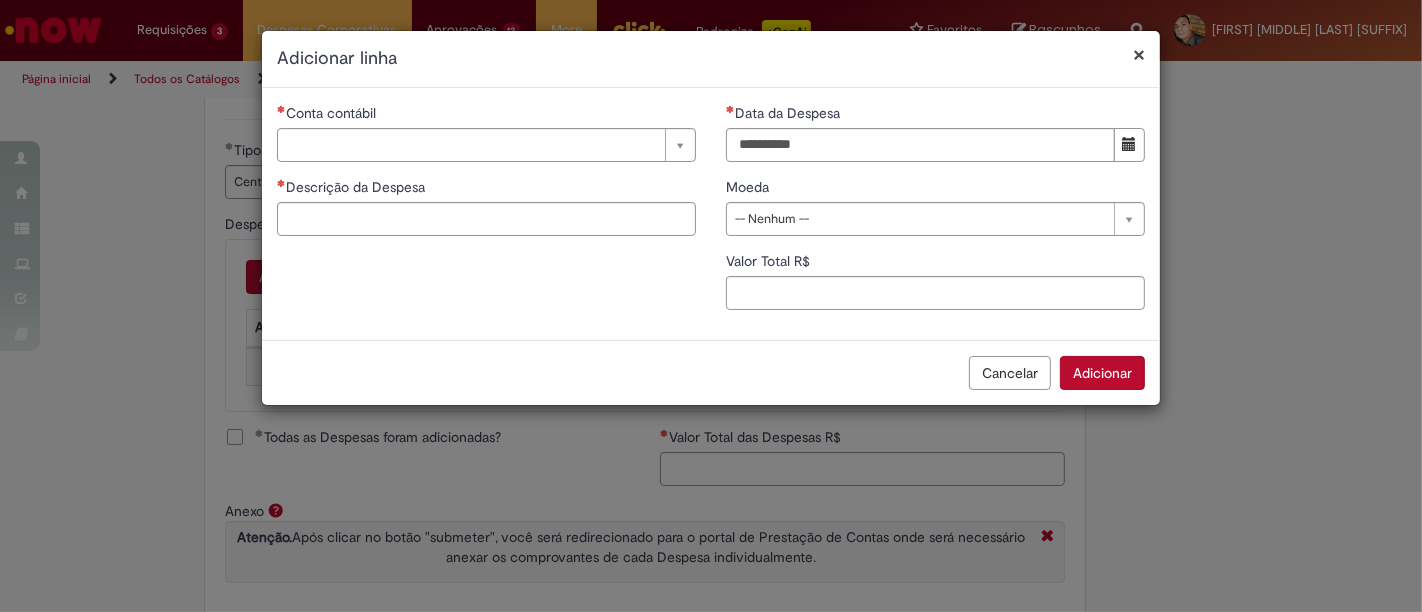 click on "Conta contábil          Pesquisar usando lista                 Conta contábil                     Descrição da Despesa Duração da viagem Quilometragem Justificativa Valor da cotação Valor por Litro" at bounding box center (486, 177) 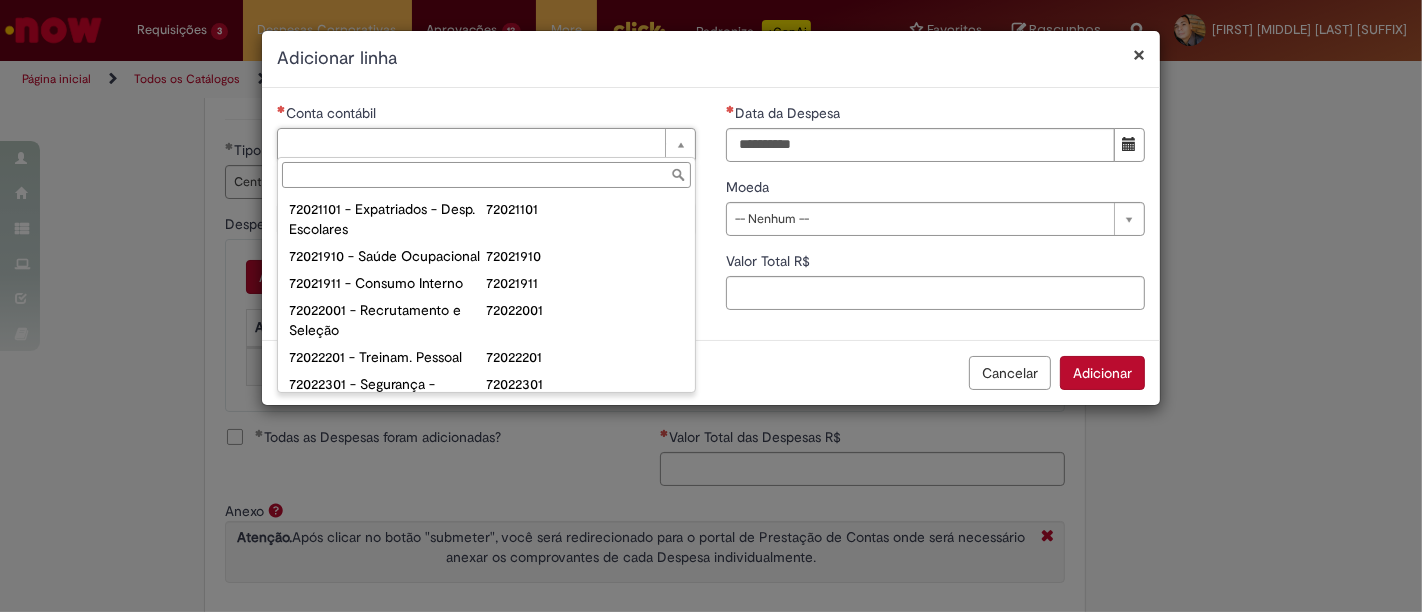 scroll, scrollTop: 174, scrollLeft: 0, axis: vertical 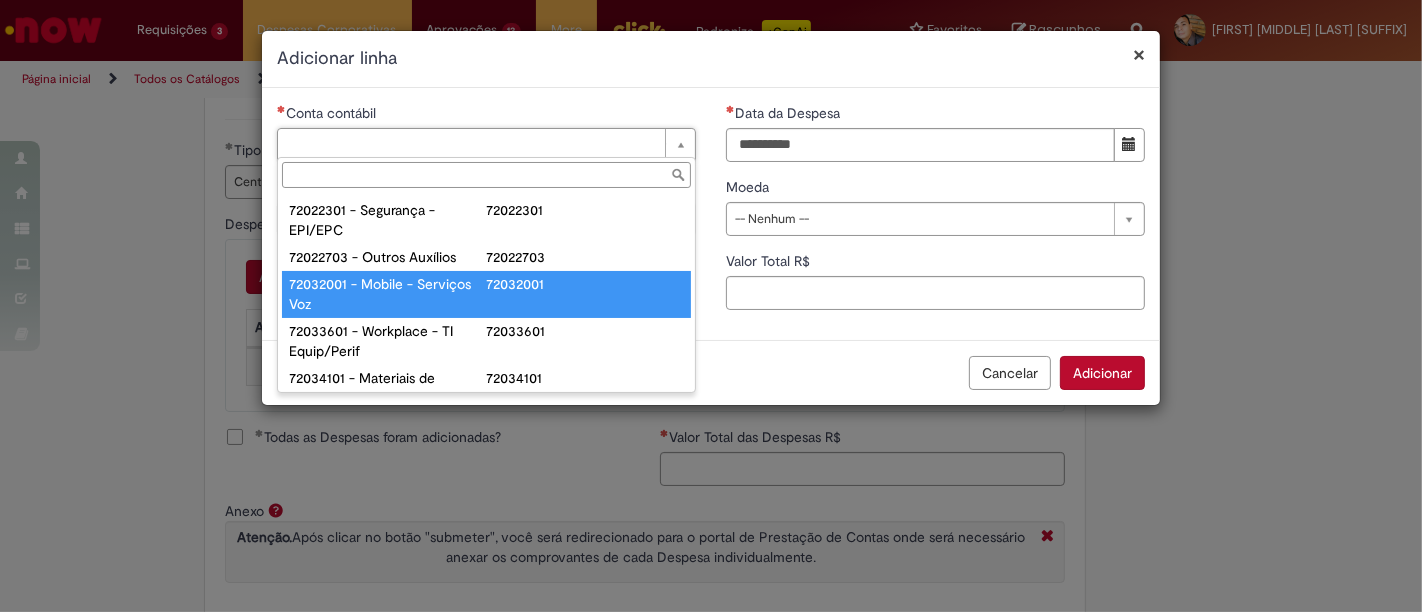 type on "**********" 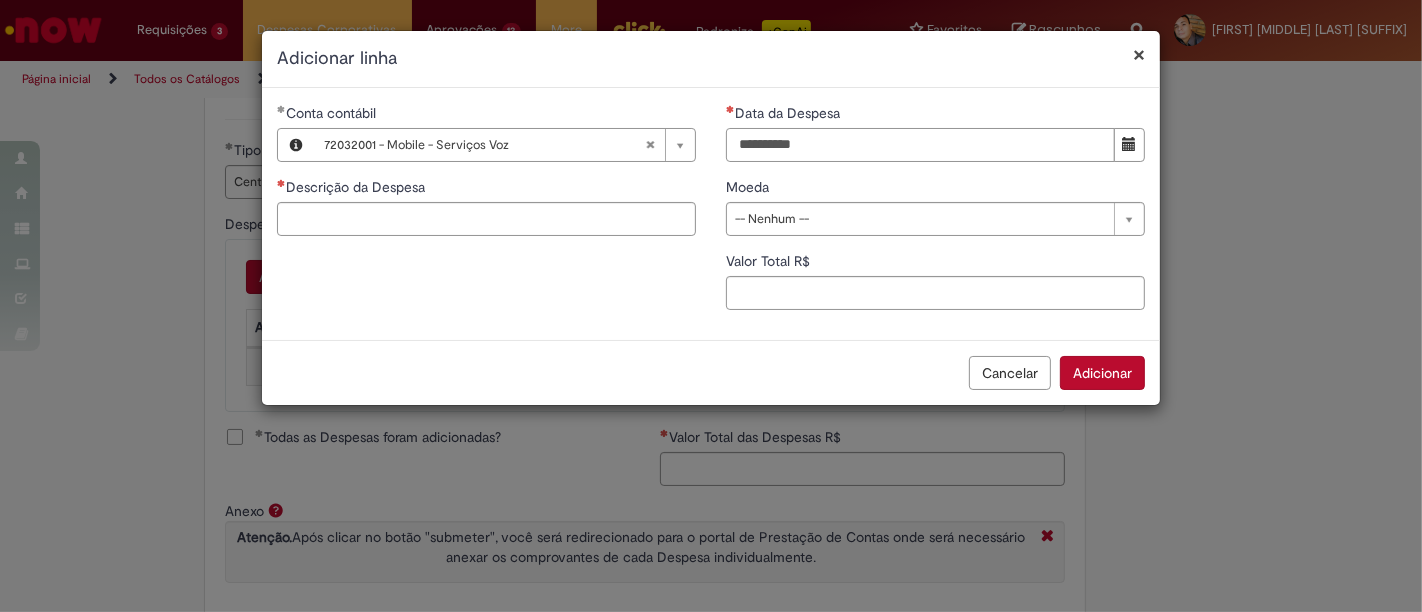 click on "Data da Despesa" at bounding box center (920, 145) 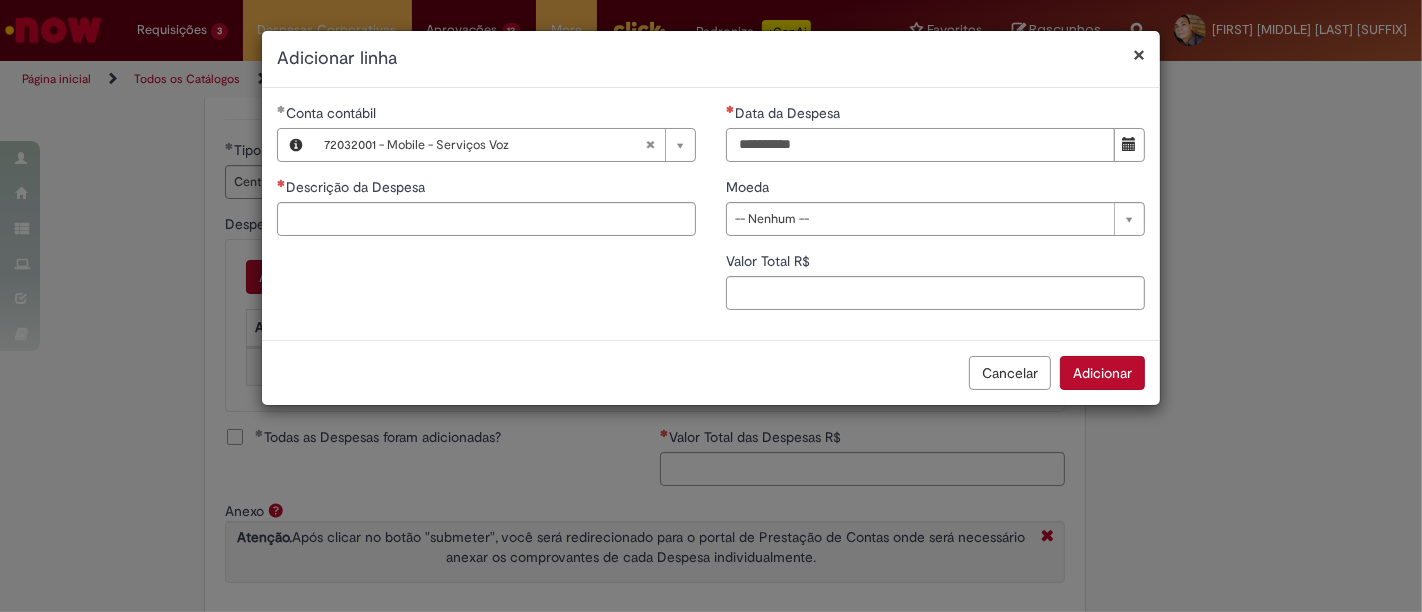type on "**********" 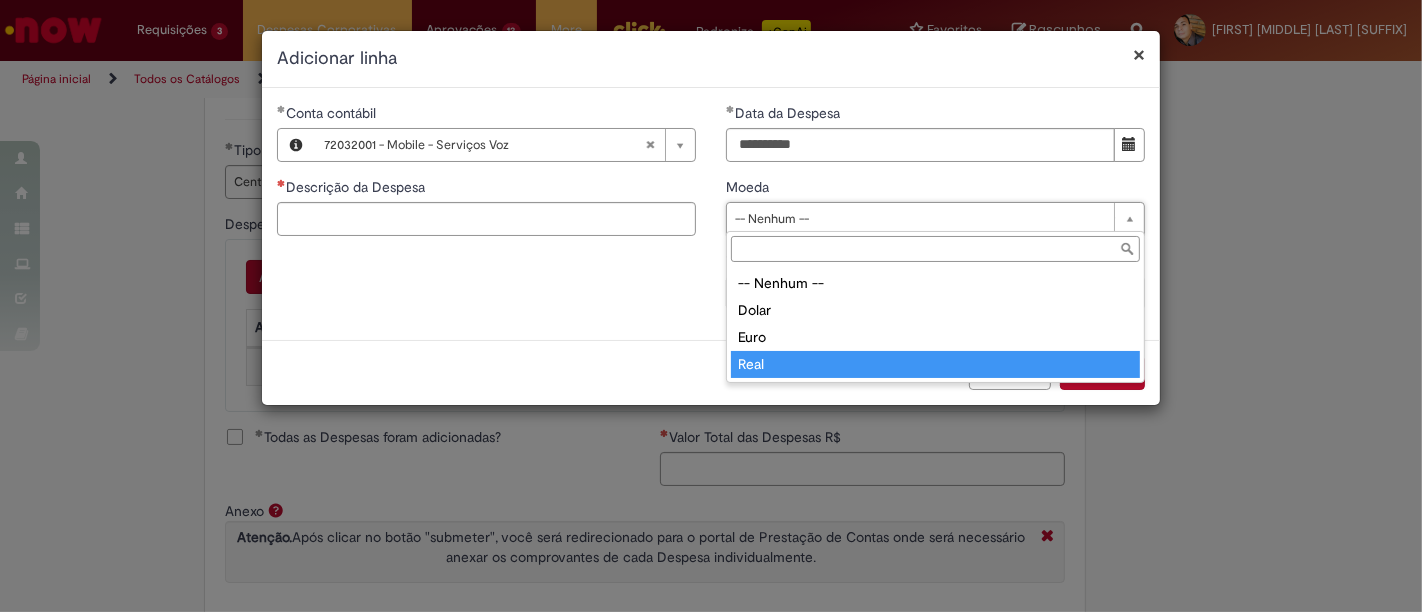 type on "****" 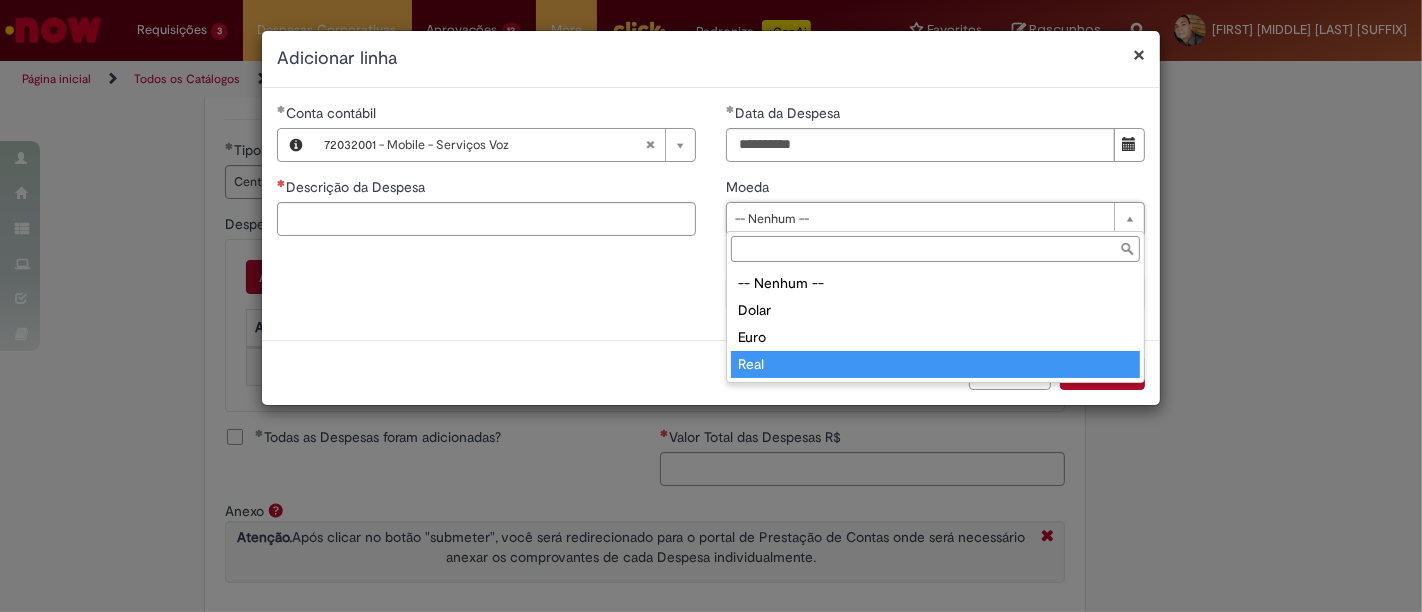 select on "****" 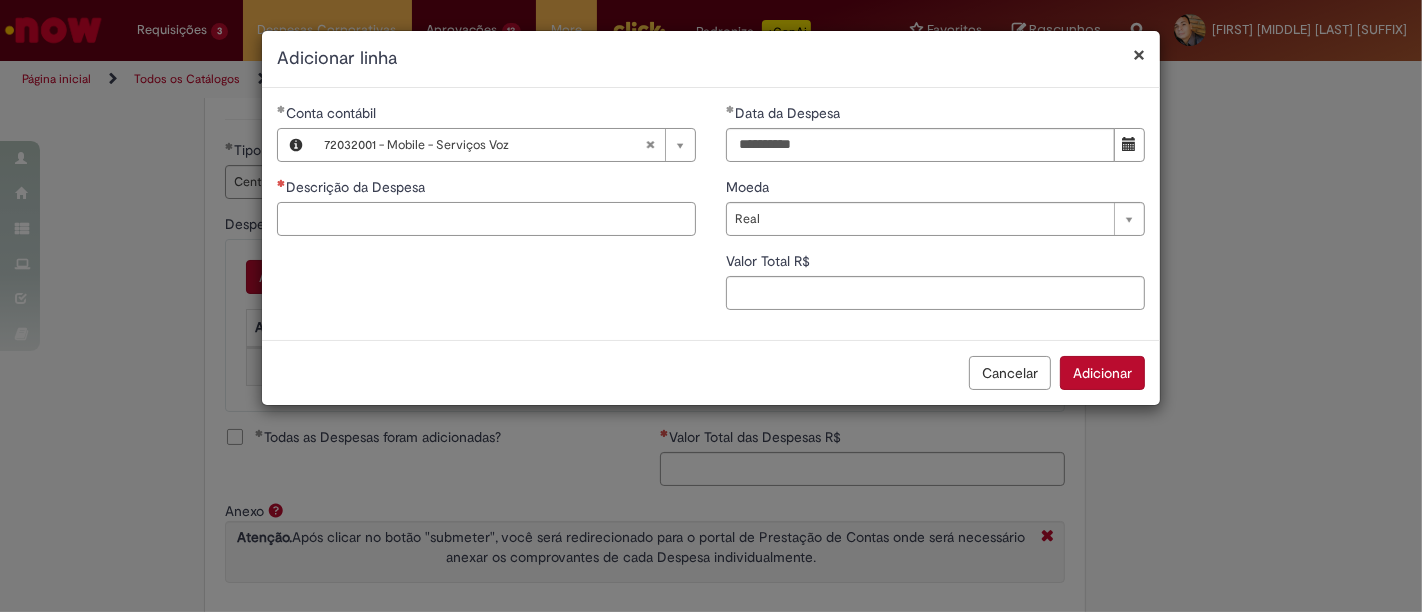 click on "Descrição da Despesa" at bounding box center [486, 219] 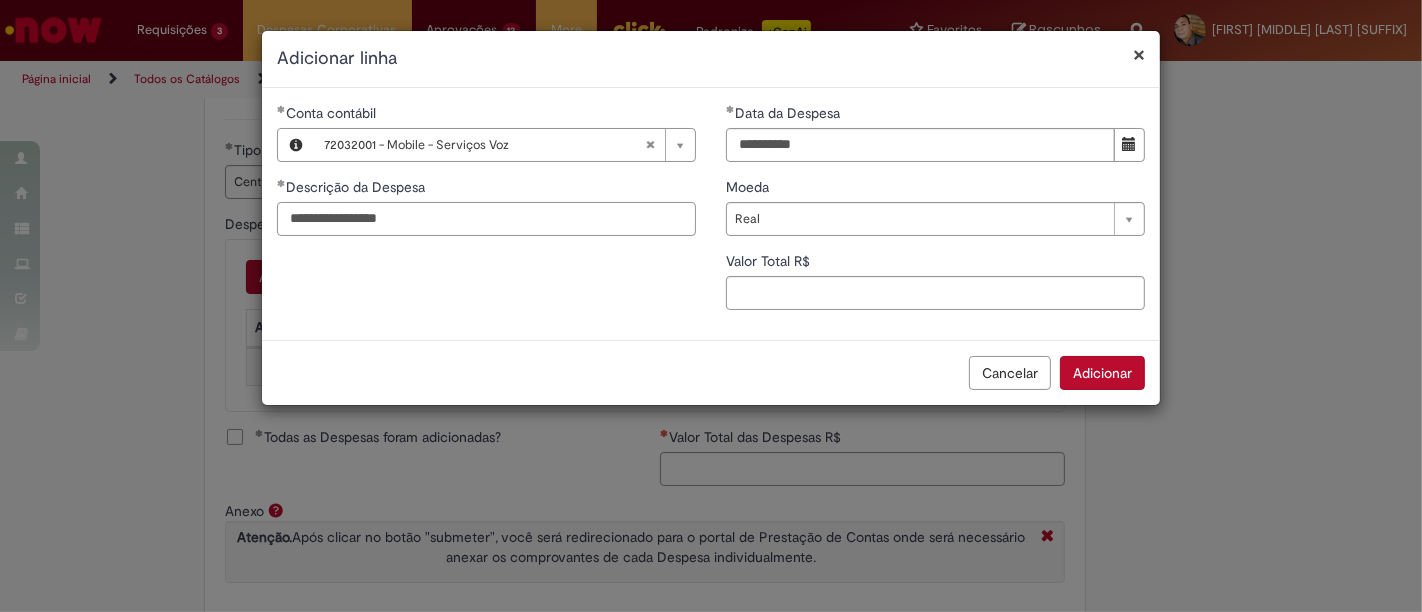 type on "**********" 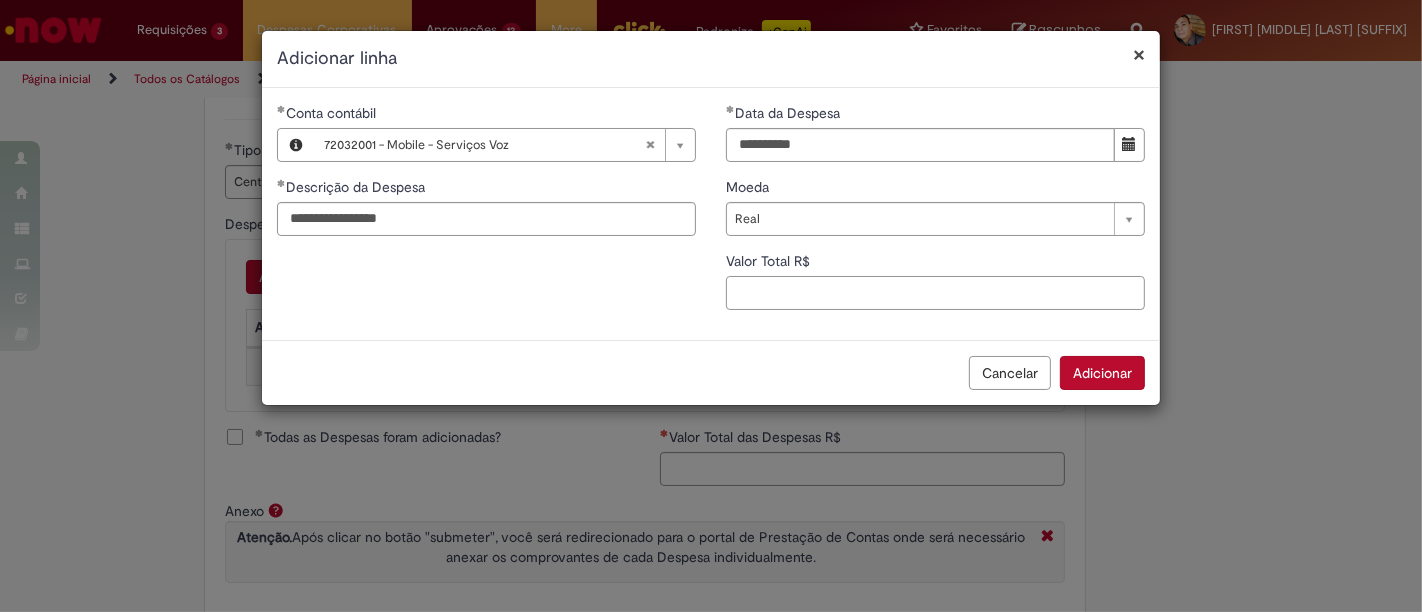 click on "Valor Total R$" at bounding box center (935, 293) 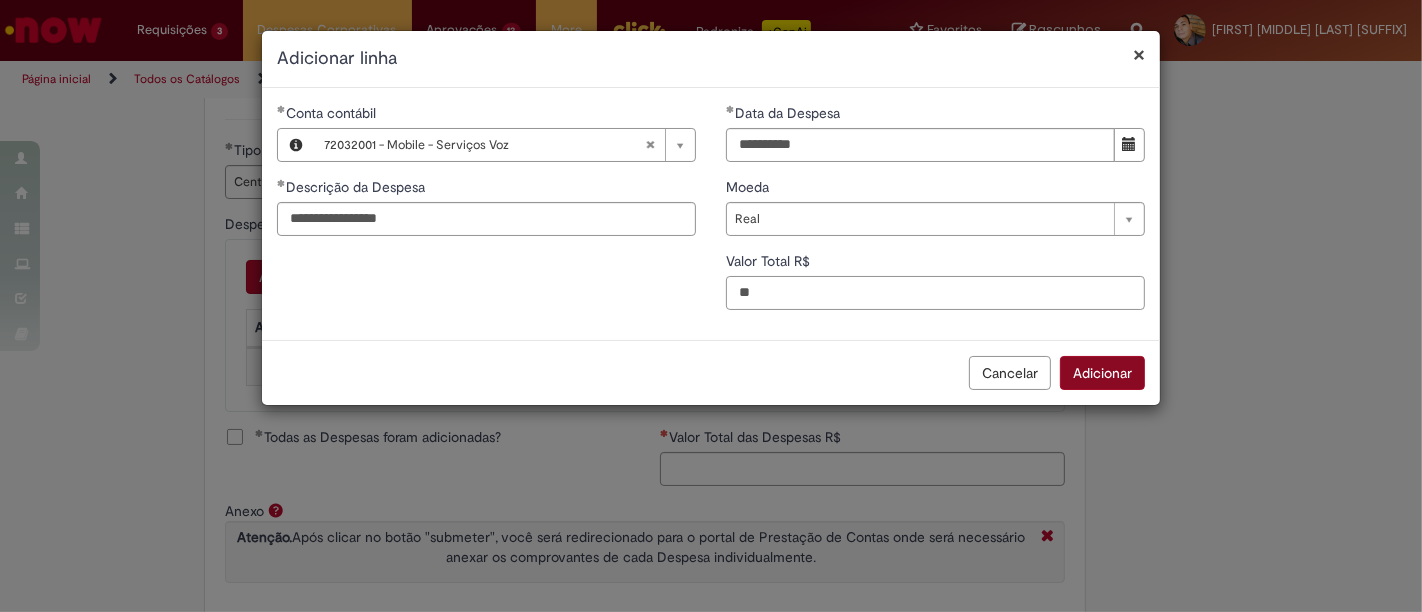 type on "**" 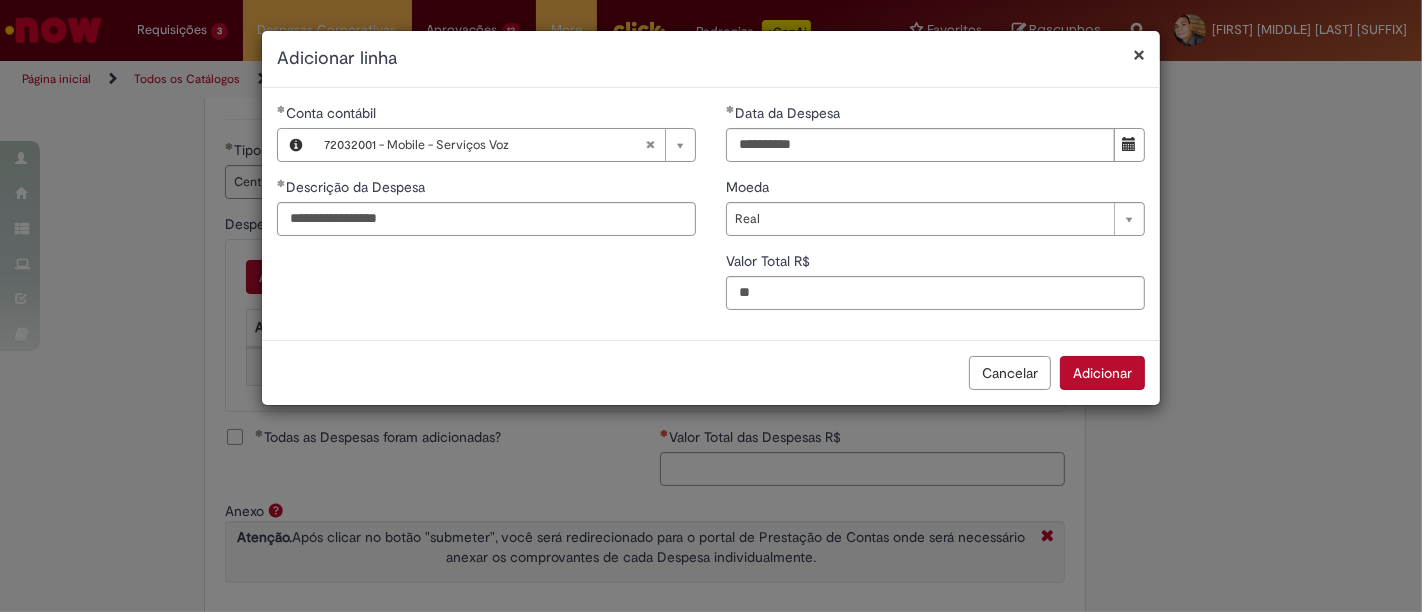click on "Adicionar" at bounding box center (1102, 373) 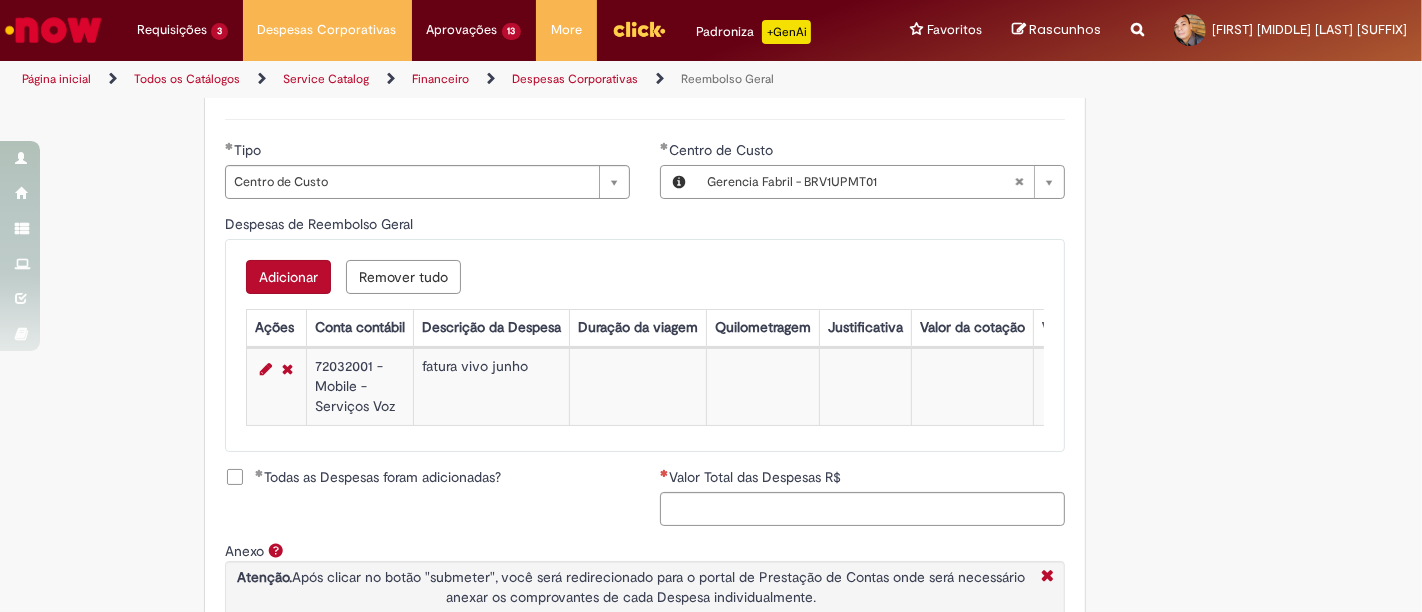 click on "Adicionar" at bounding box center [288, 277] 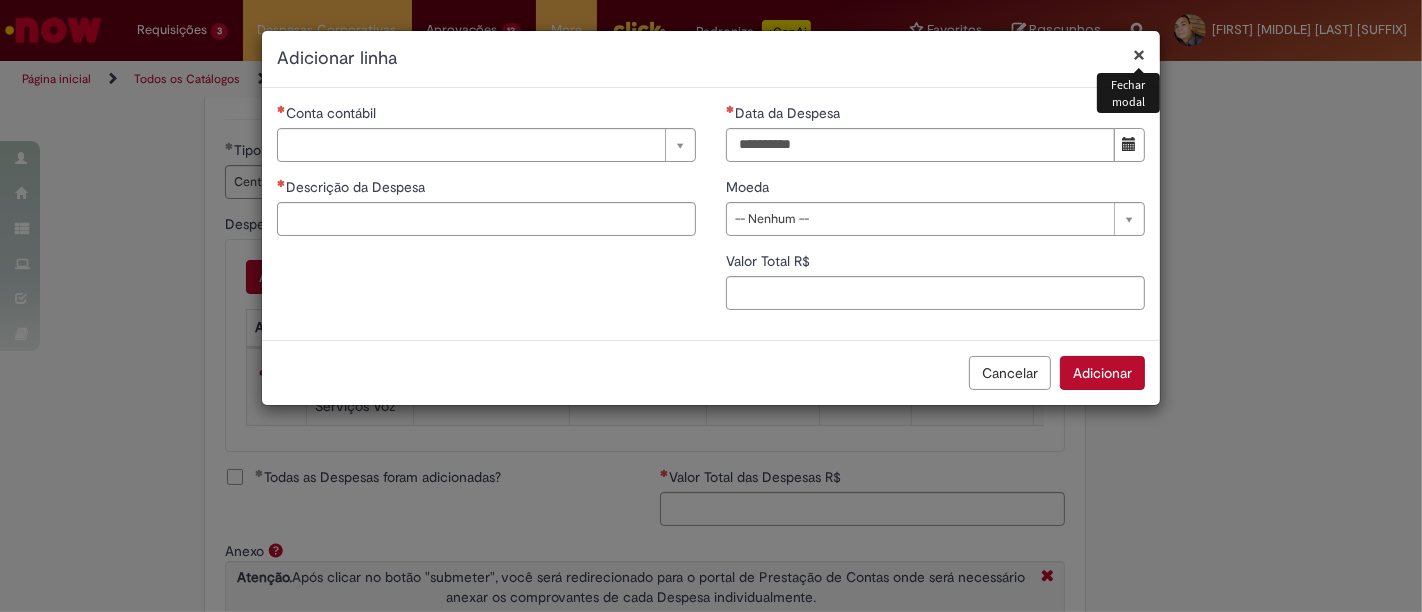type 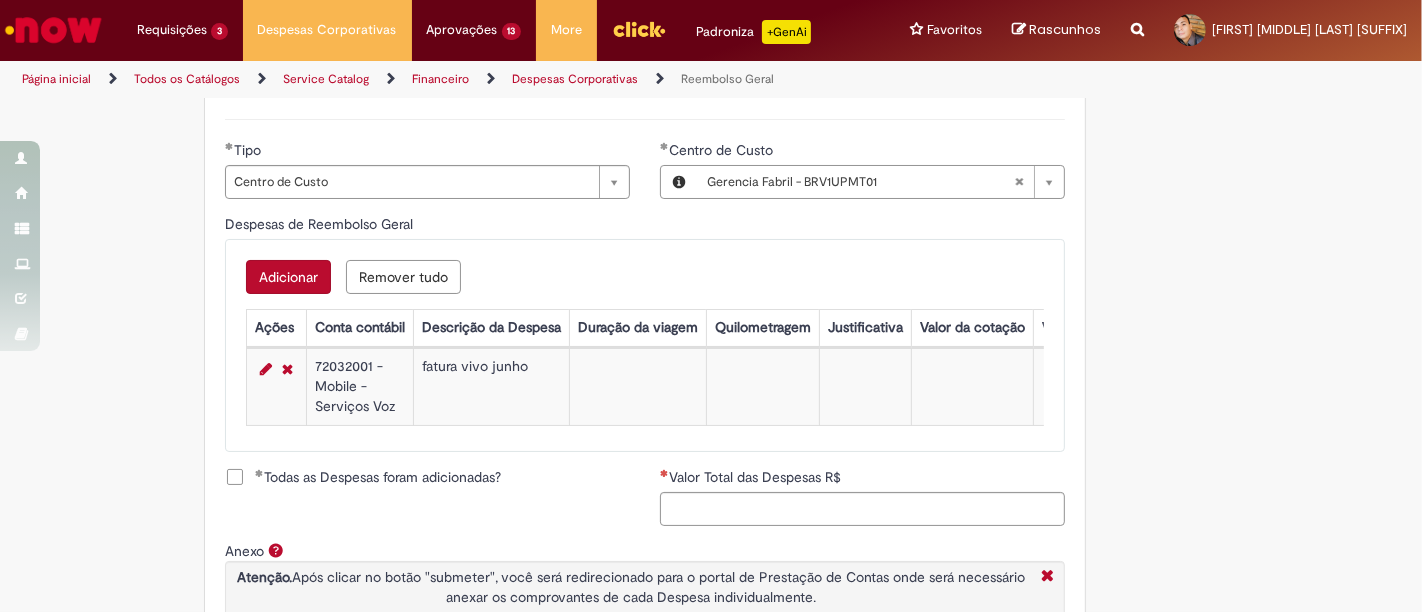 click on "Todas as Despesas foram adicionadas?" at bounding box center (363, 477) 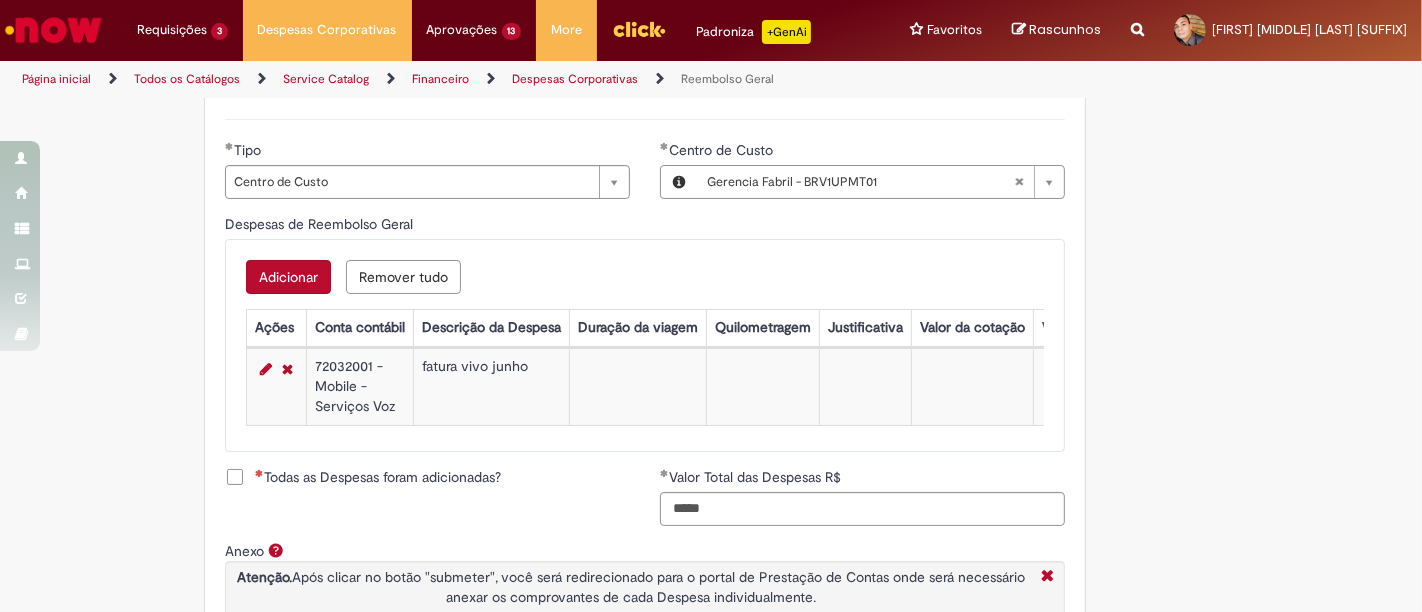 click on "Todas as Despesas foram adicionadas?" at bounding box center [363, 477] 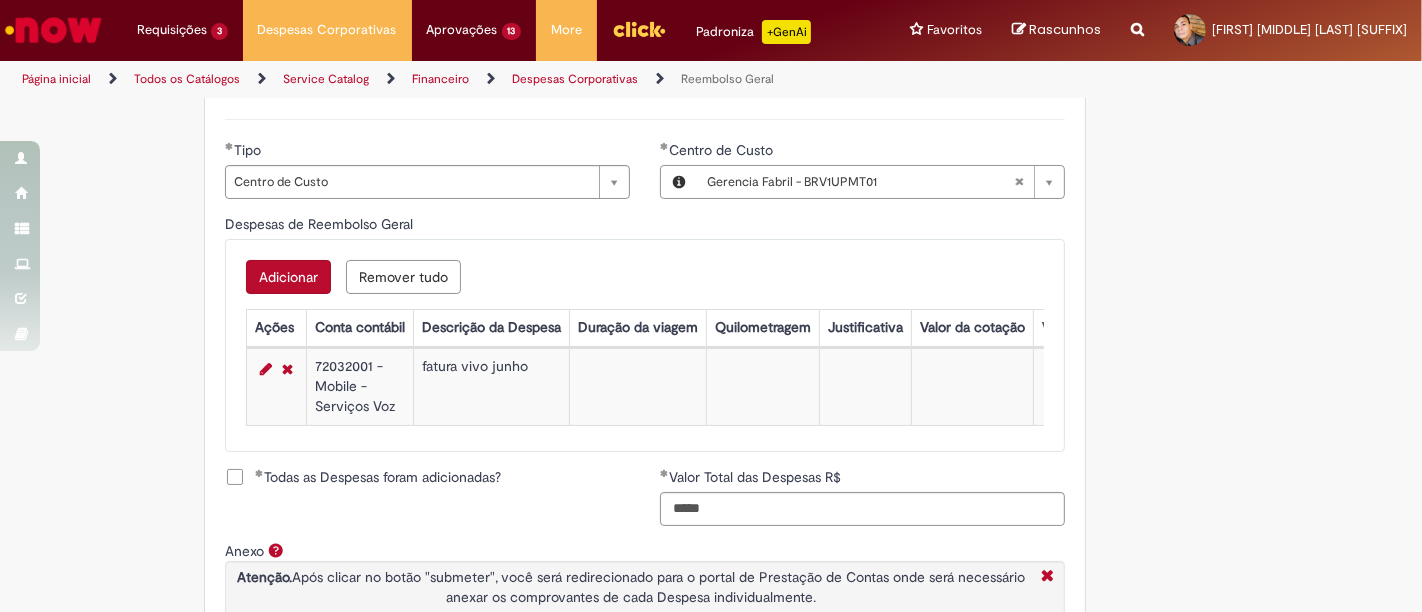 scroll, scrollTop: 918, scrollLeft: 0, axis: vertical 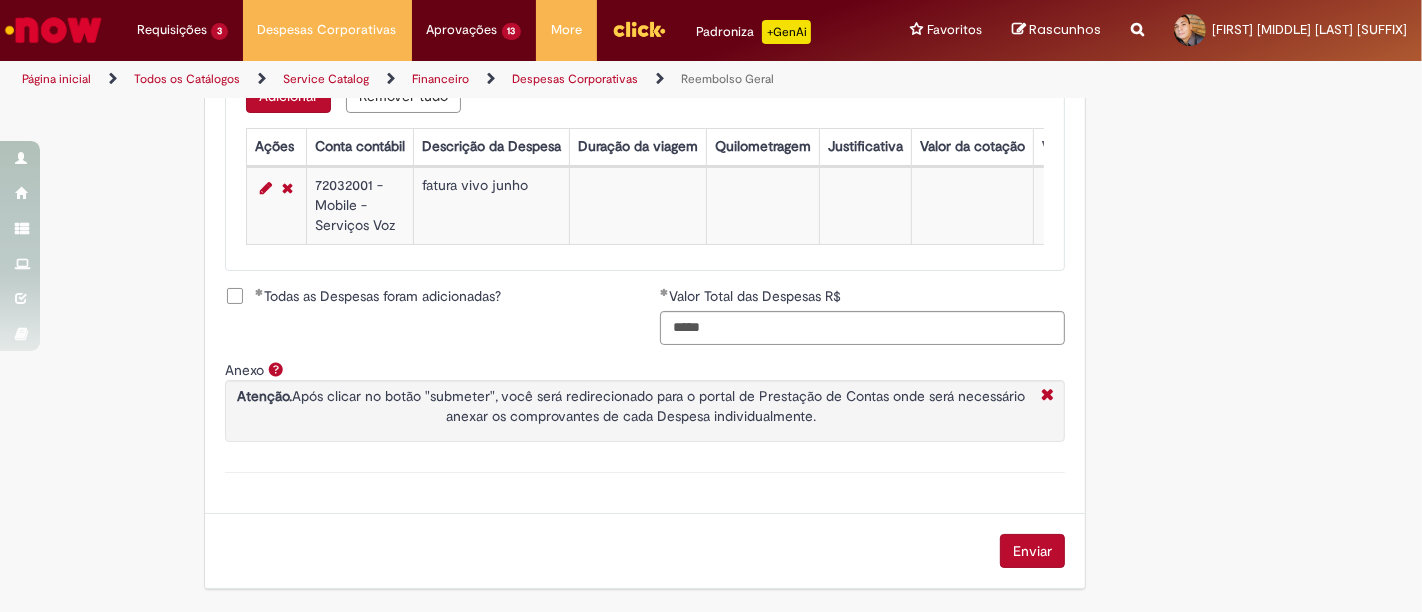 click on "Enviar" at bounding box center (1032, 551) 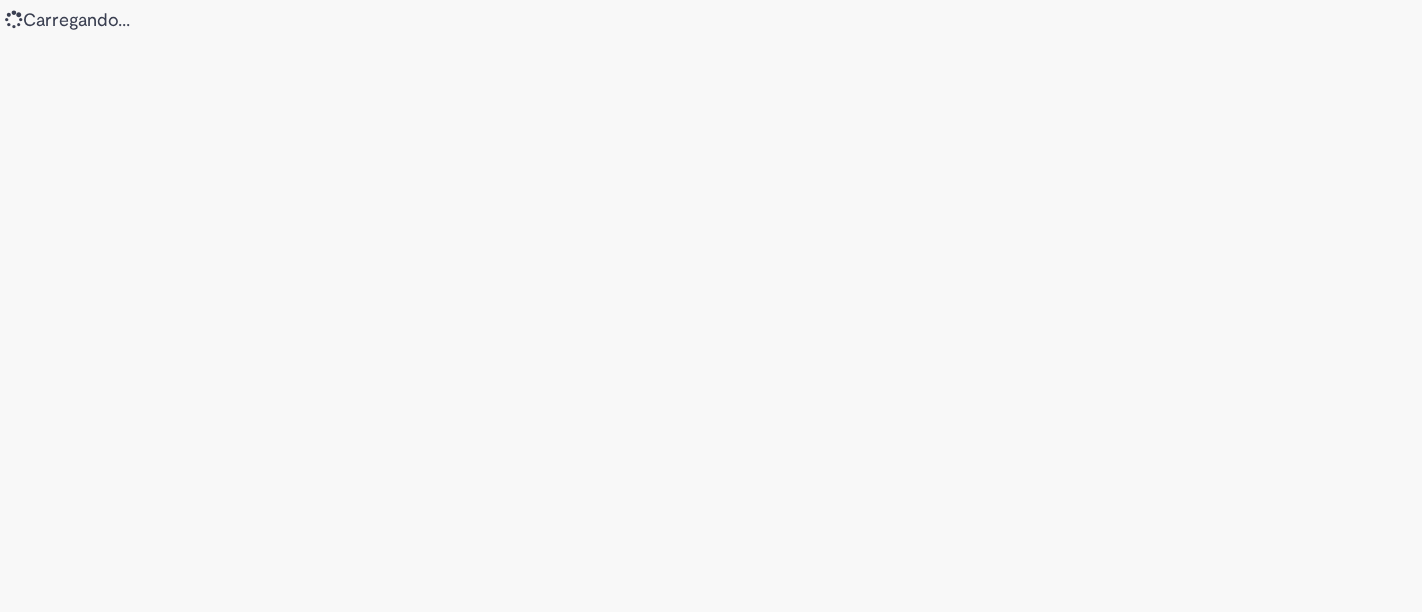 scroll, scrollTop: 0, scrollLeft: 0, axis: both 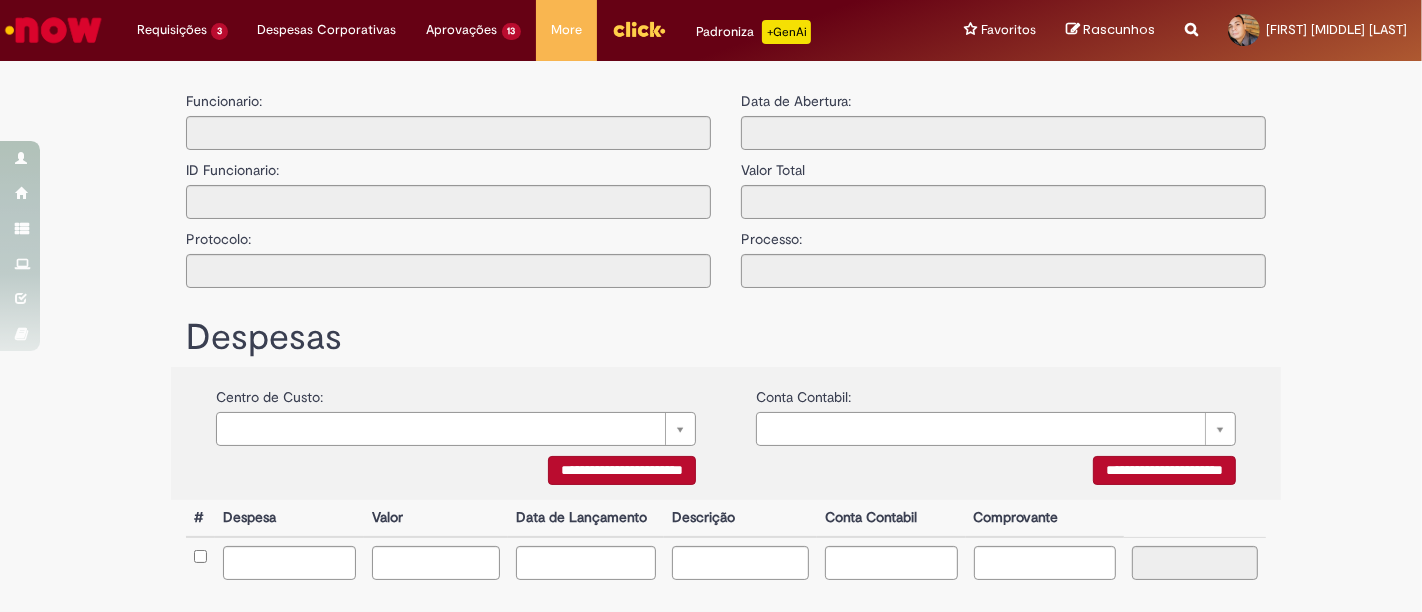 type on "**********" 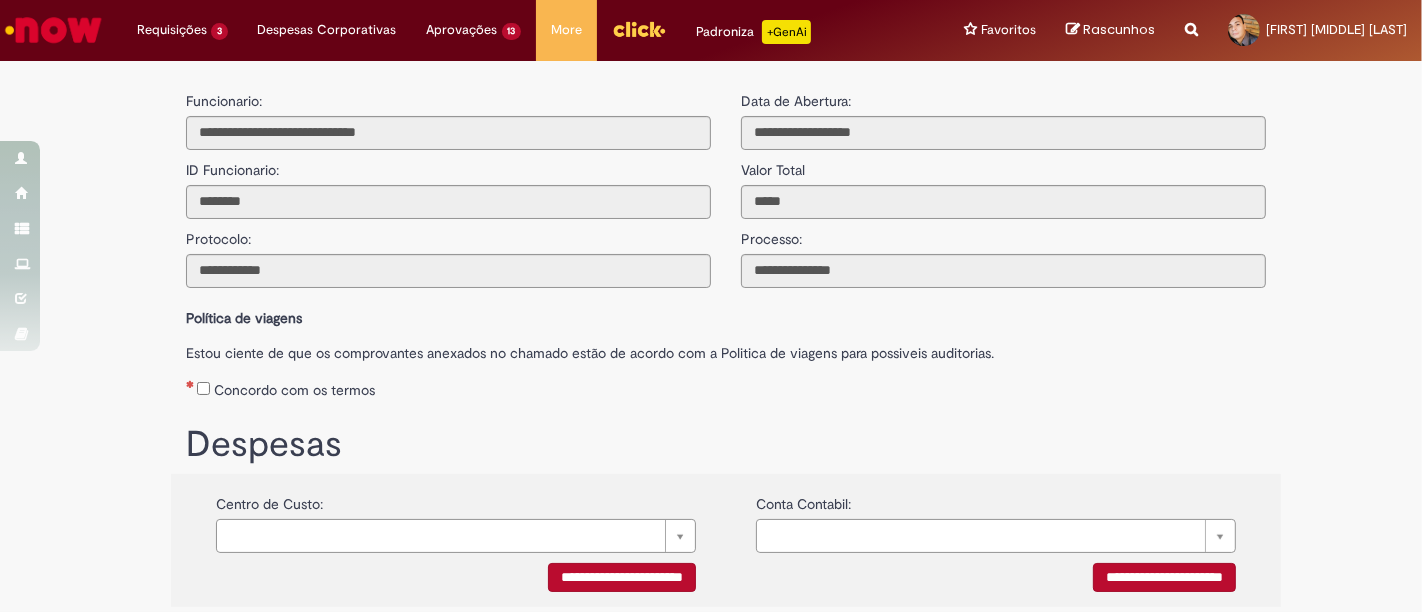 scroll, scrollTop: 345, scrollLeft: 0, axis: vertical 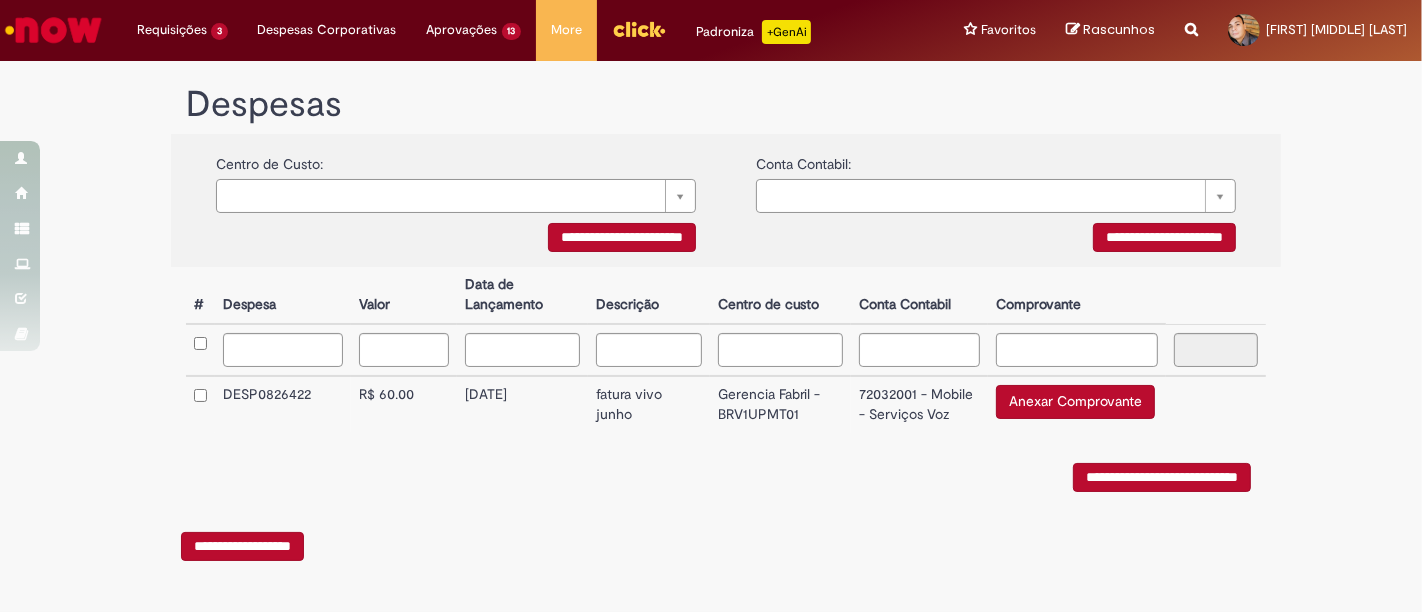 click on "Anexar Comprovante" at bounding box center (1075, 402) 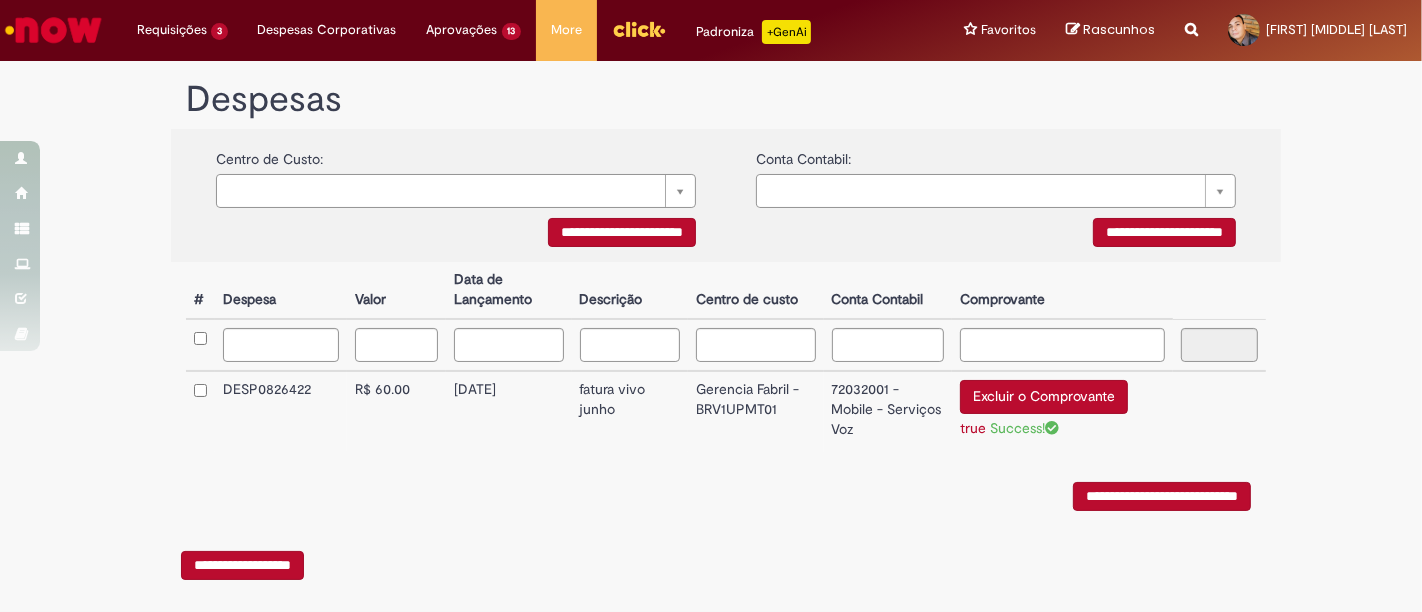 click on "**********" at bounding box center [1162, 496] 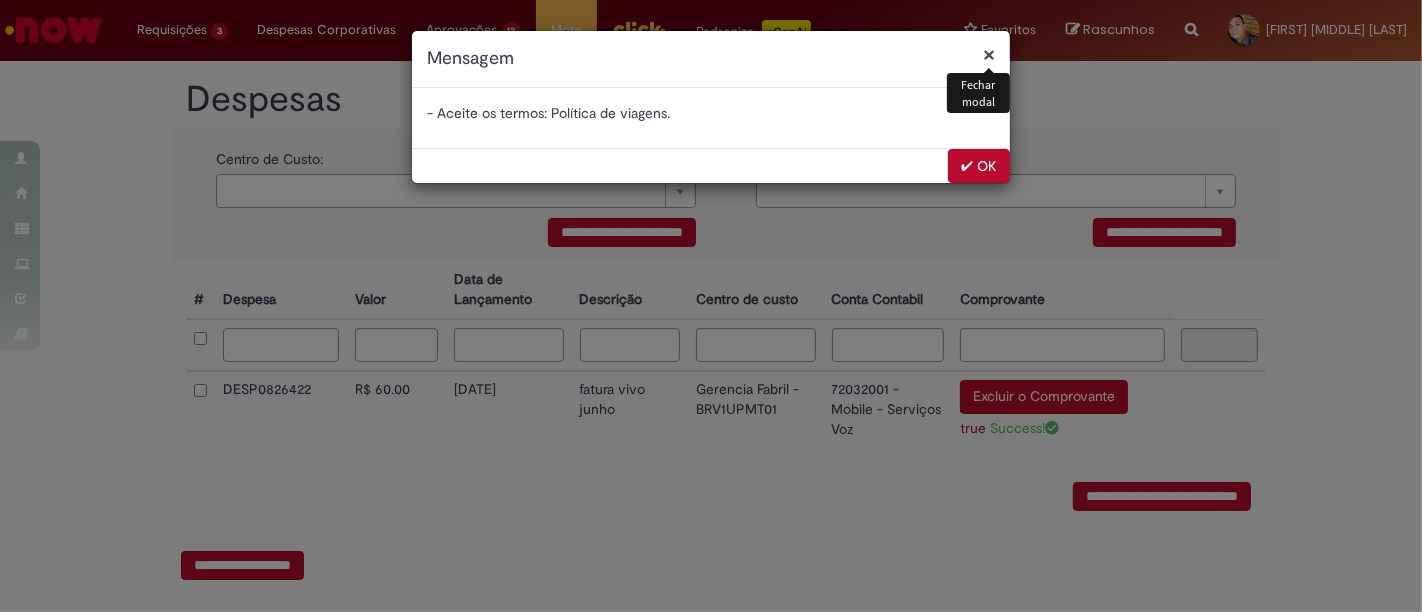 click on "✔ OK" at bounding box center (979, 166) 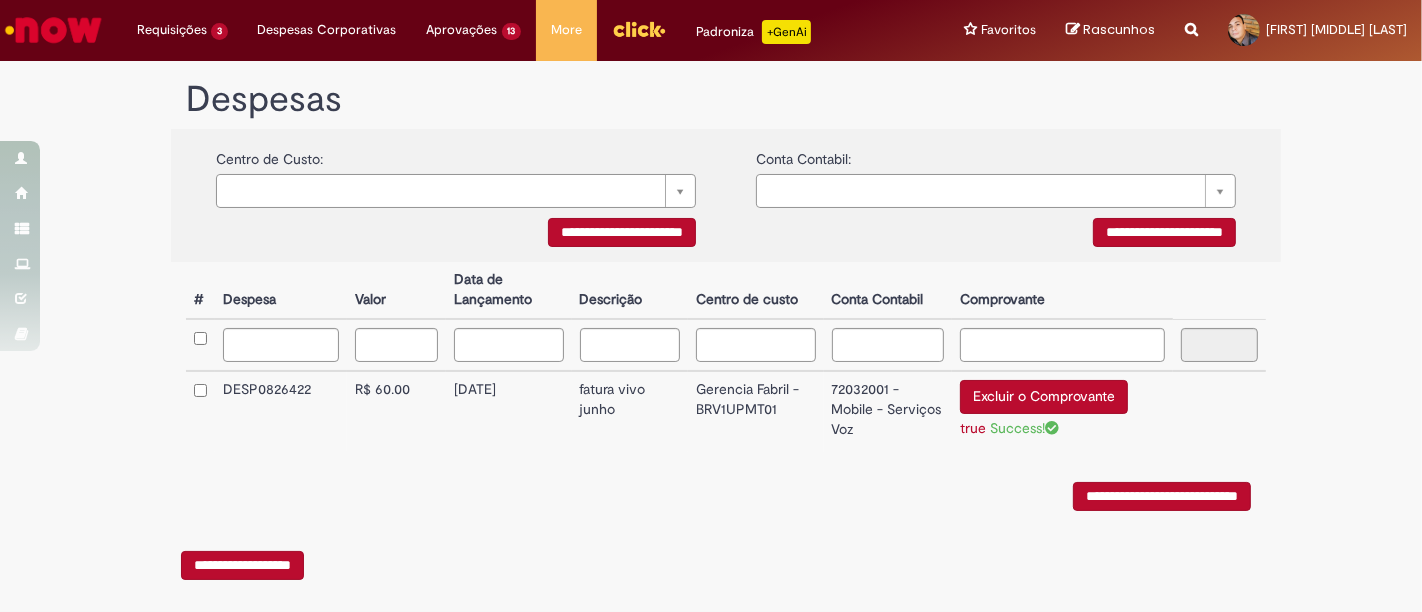 scroll, scrollTop: 0, scrollLeft: 0, axis: both 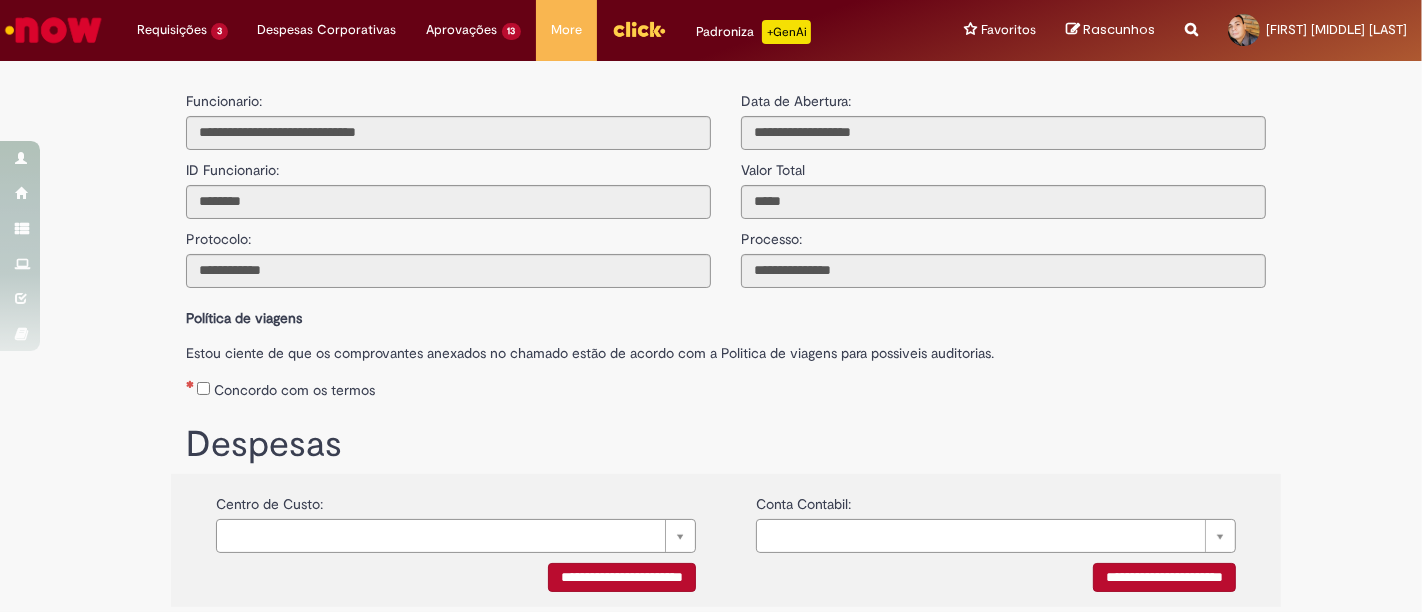 click on "Concordo com os termos" at bounding box center [726, 386] 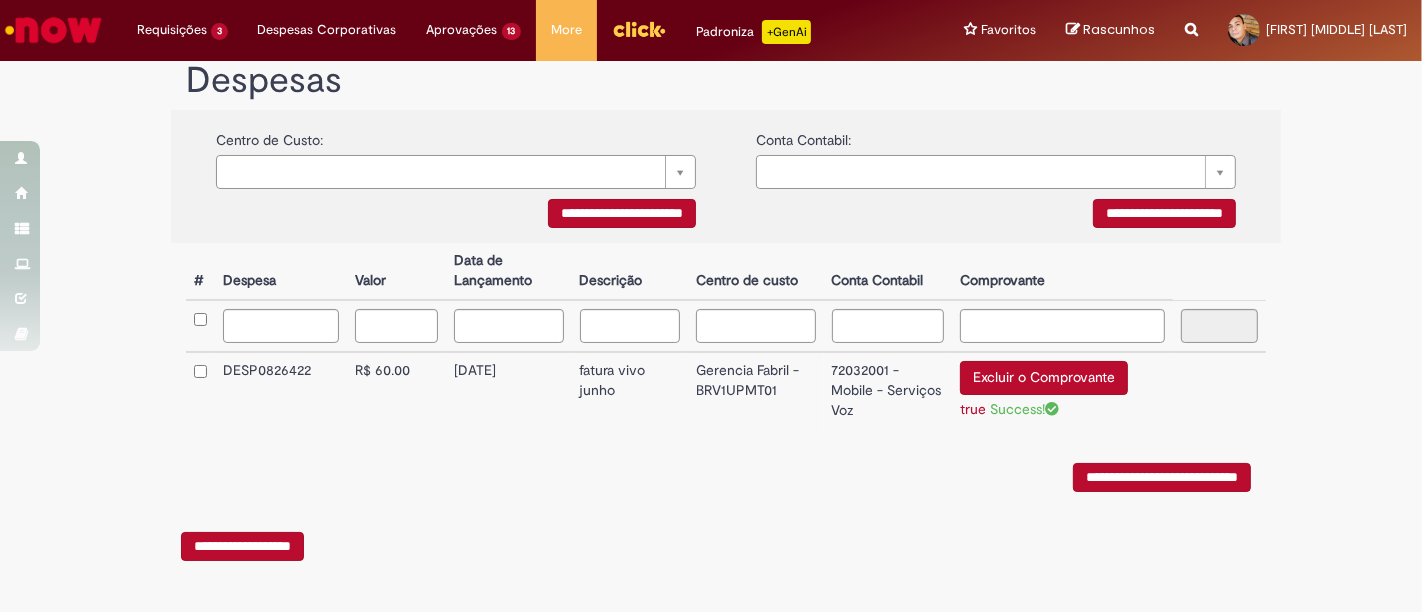 click on "**********" at bounding box center (1162, 477) 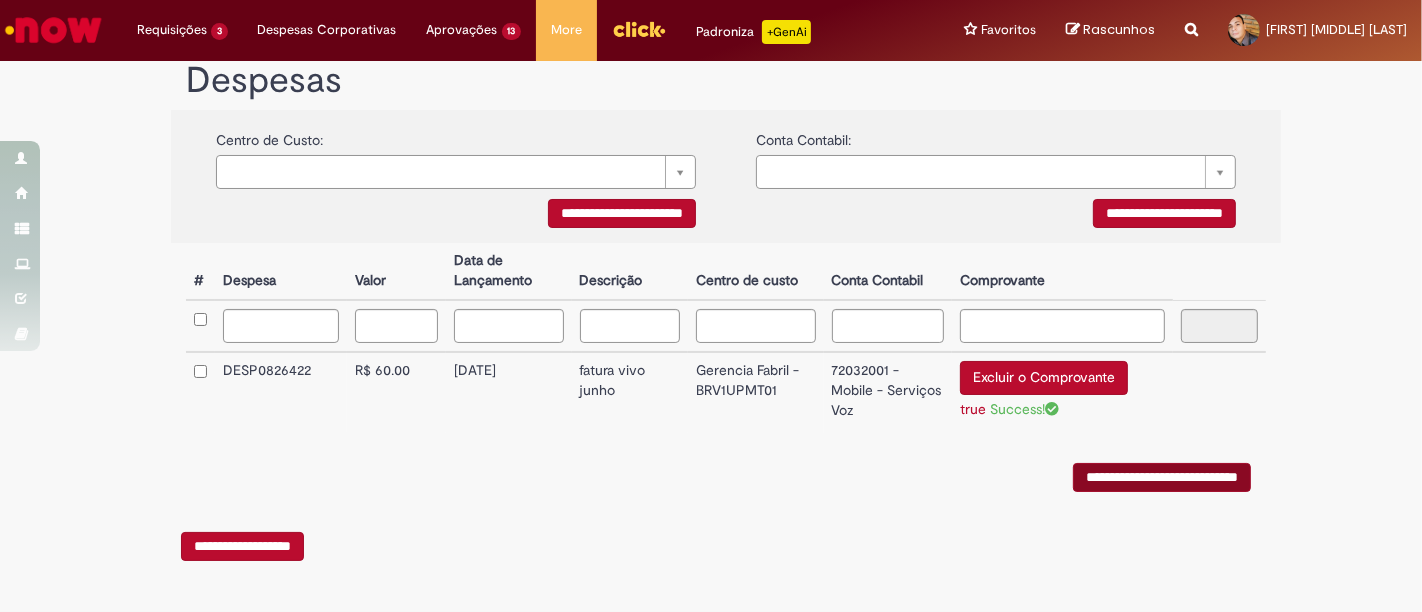 scroll, scrollTop: 0, scrollLeft: 0, axis: both 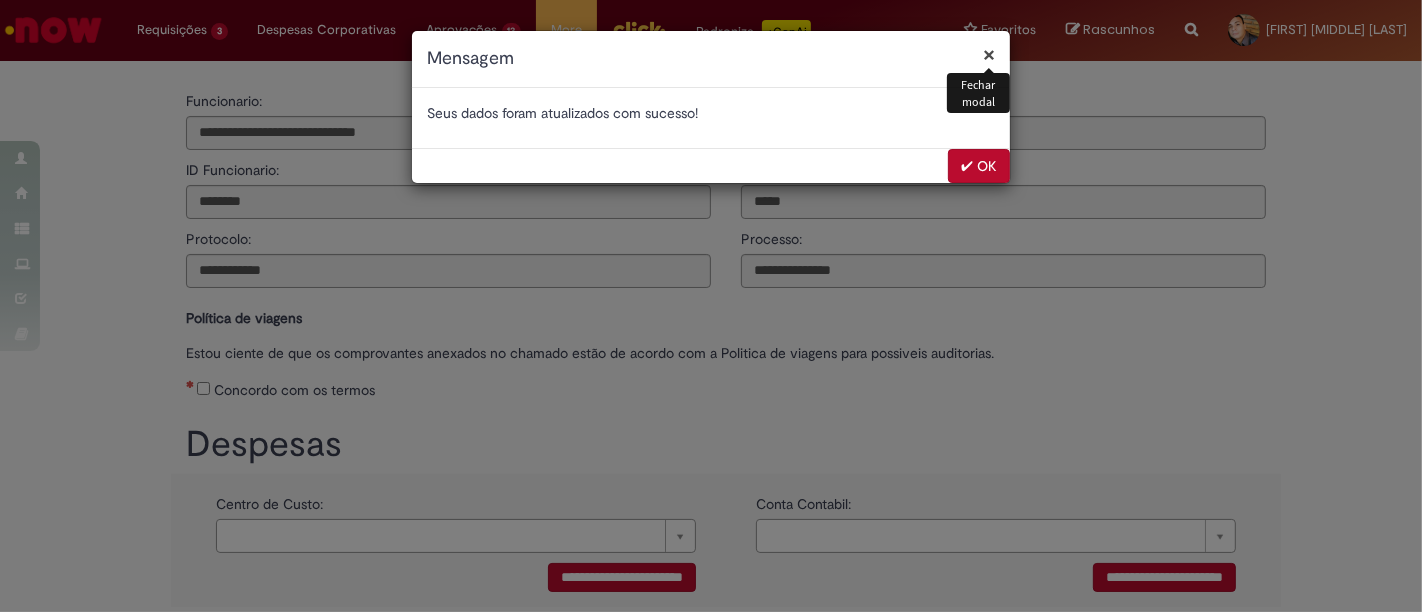 click on "✔ OK" at bounding box center [979, 166] 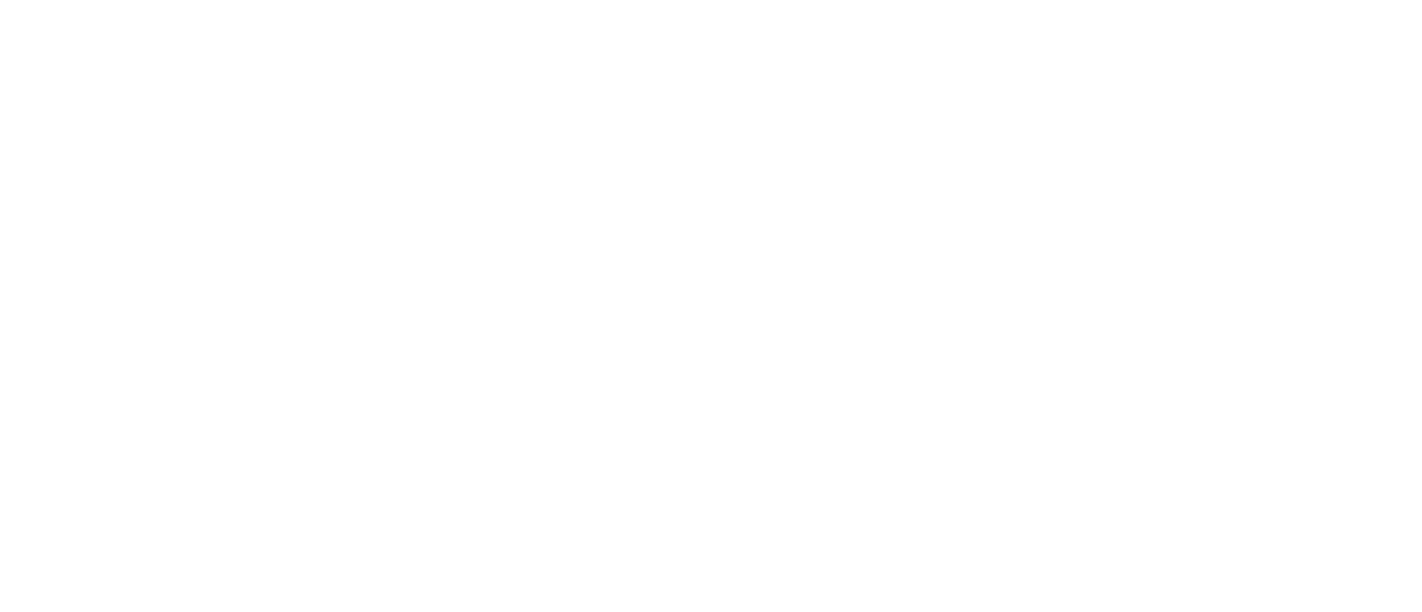 scroll, scrollTop: 0, scrollLeft: 0, axis: both 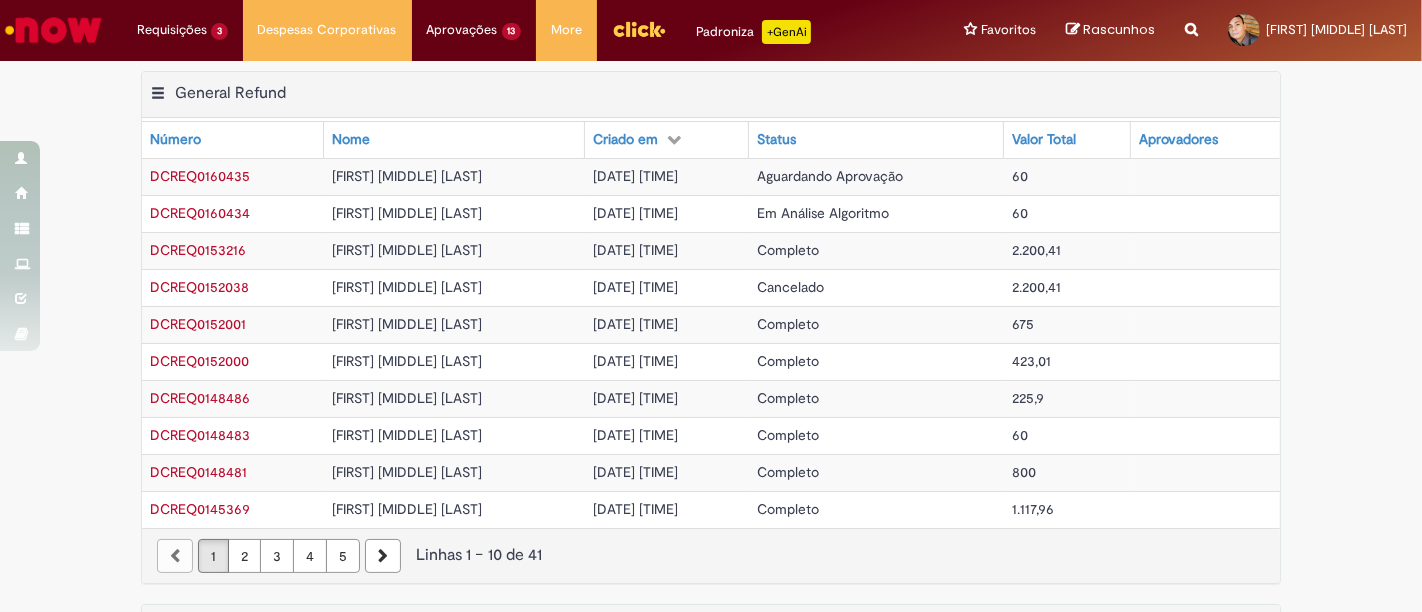 click on "Reportar problema
Artigos
Não encontrou base de conhecimento
Catálogo
Não foram encontradas ofertas
Comunidade
Nenhum resultado encontrado na comunidade" at bounding box center (1191, 30) 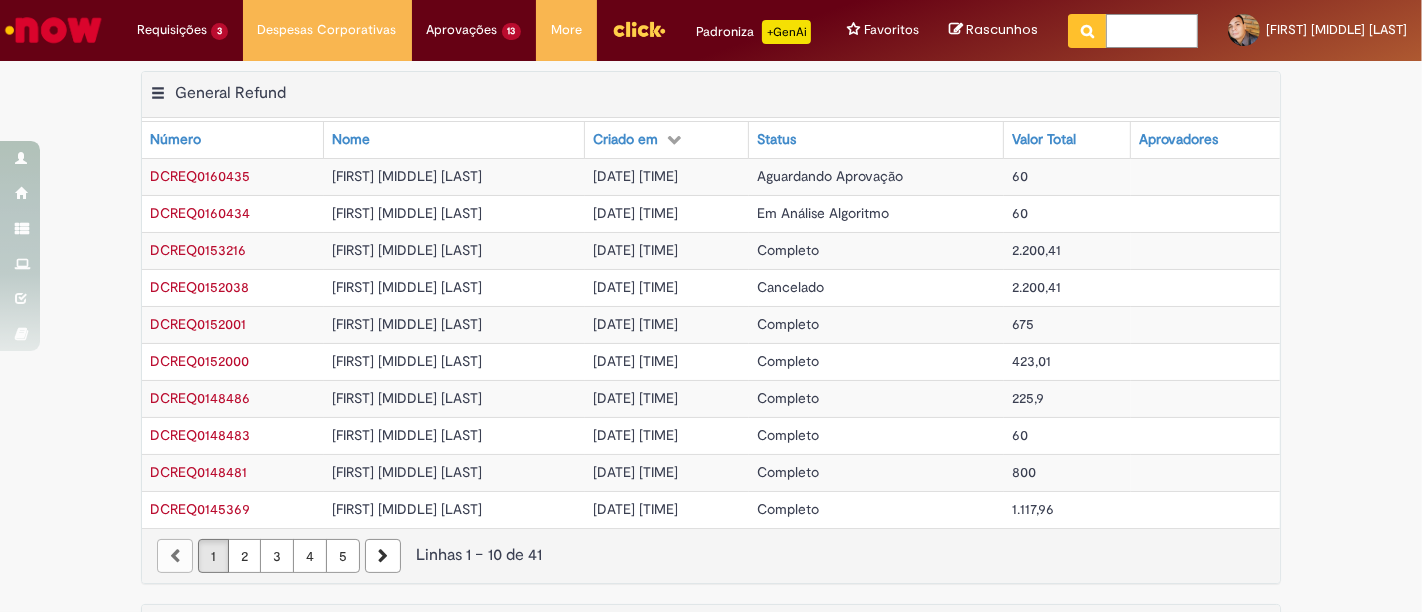 click at bounding box center (1152, 31) 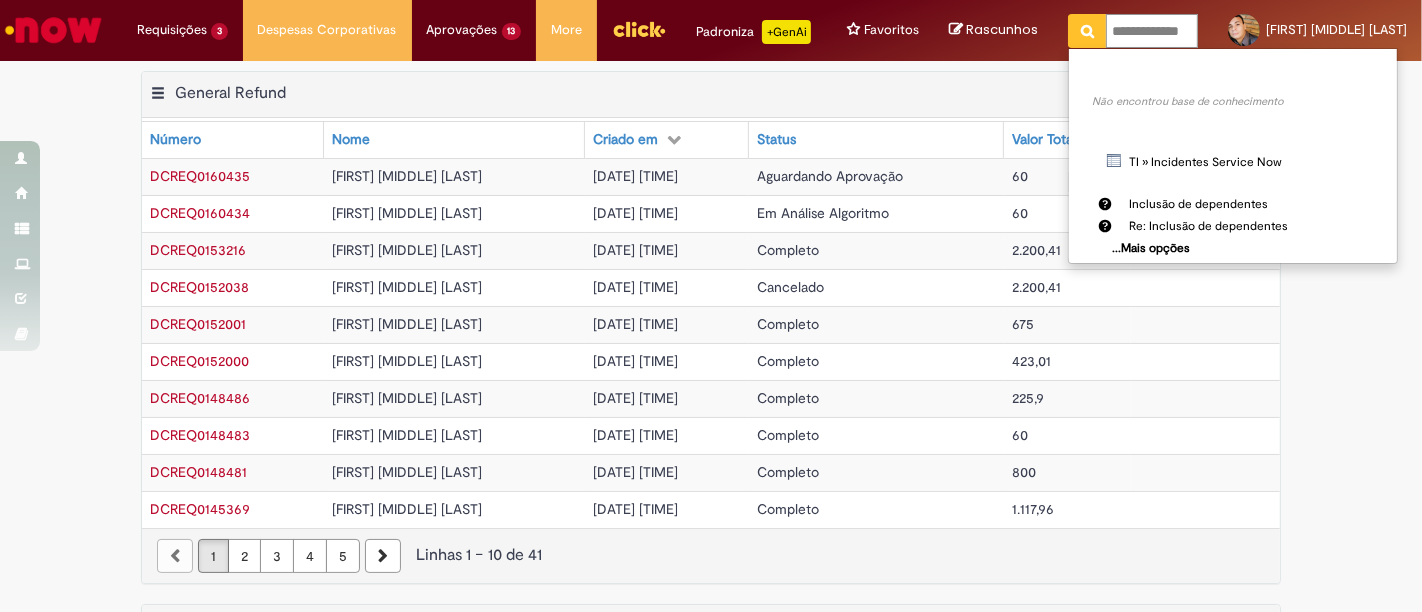 type on "**********" 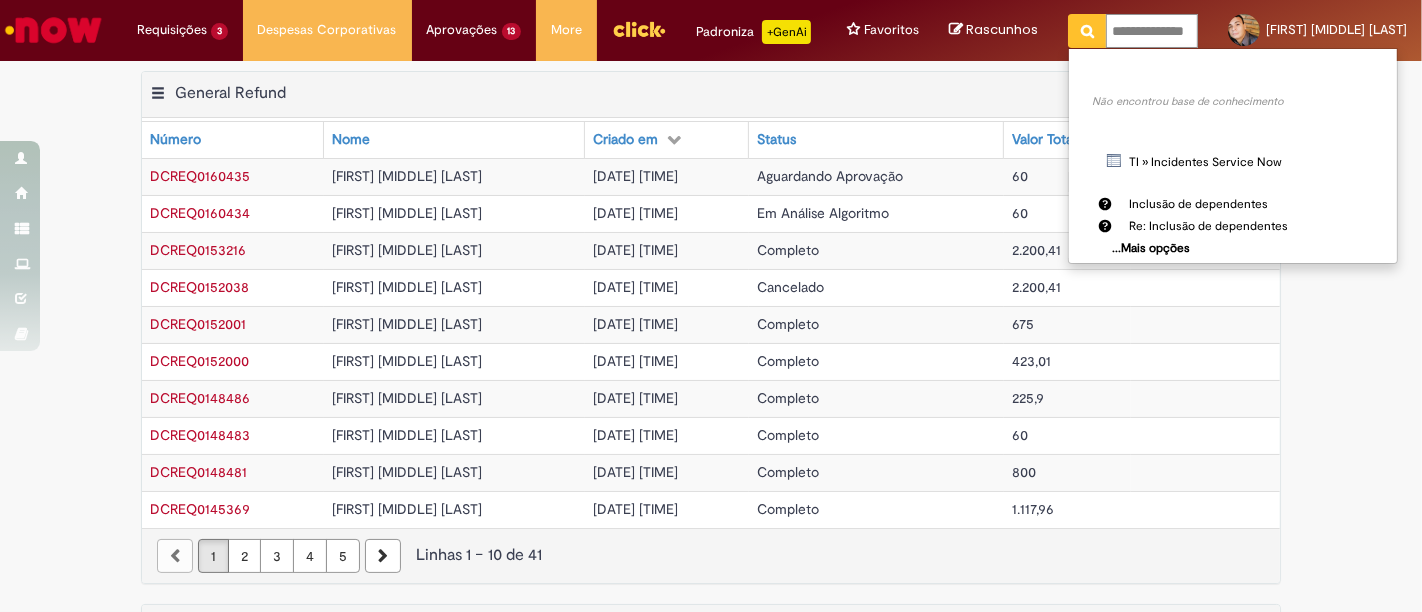 scroll, scrollTop: 0, scrollLeft: 5, axis: horizontal 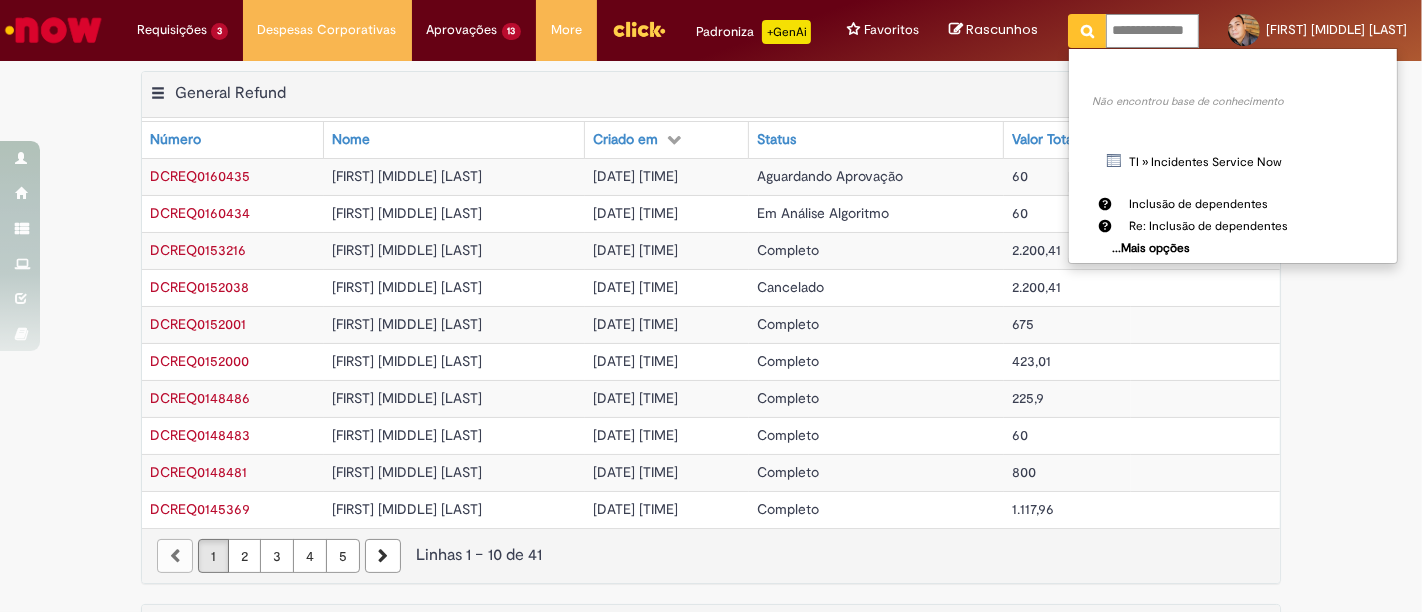click at bounding box center (1087, 31) 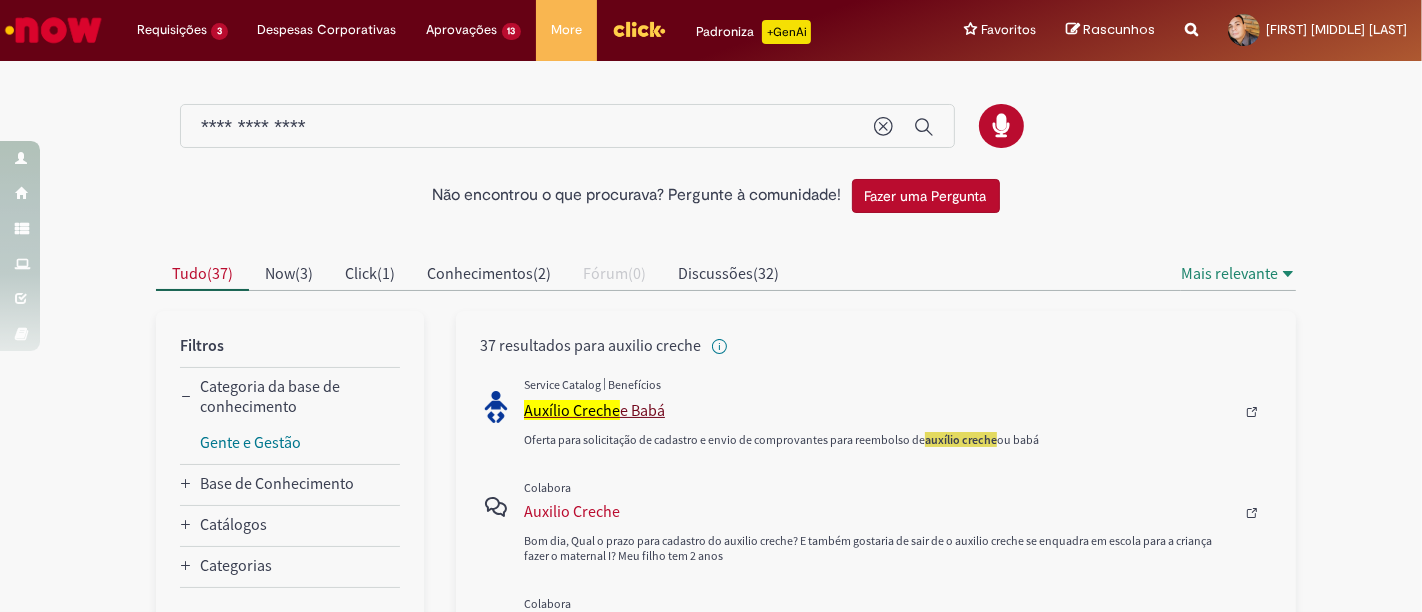 click on "Auxílio Creche" at bounding box center [572, 410] 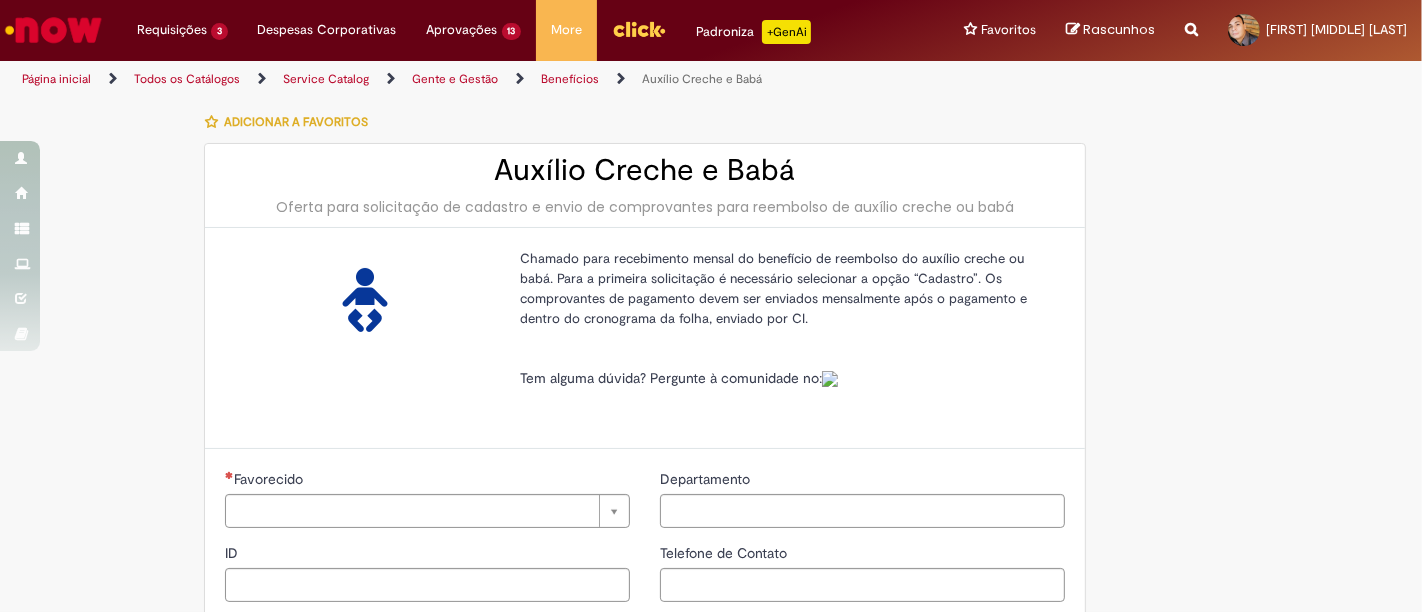 type on "**********" 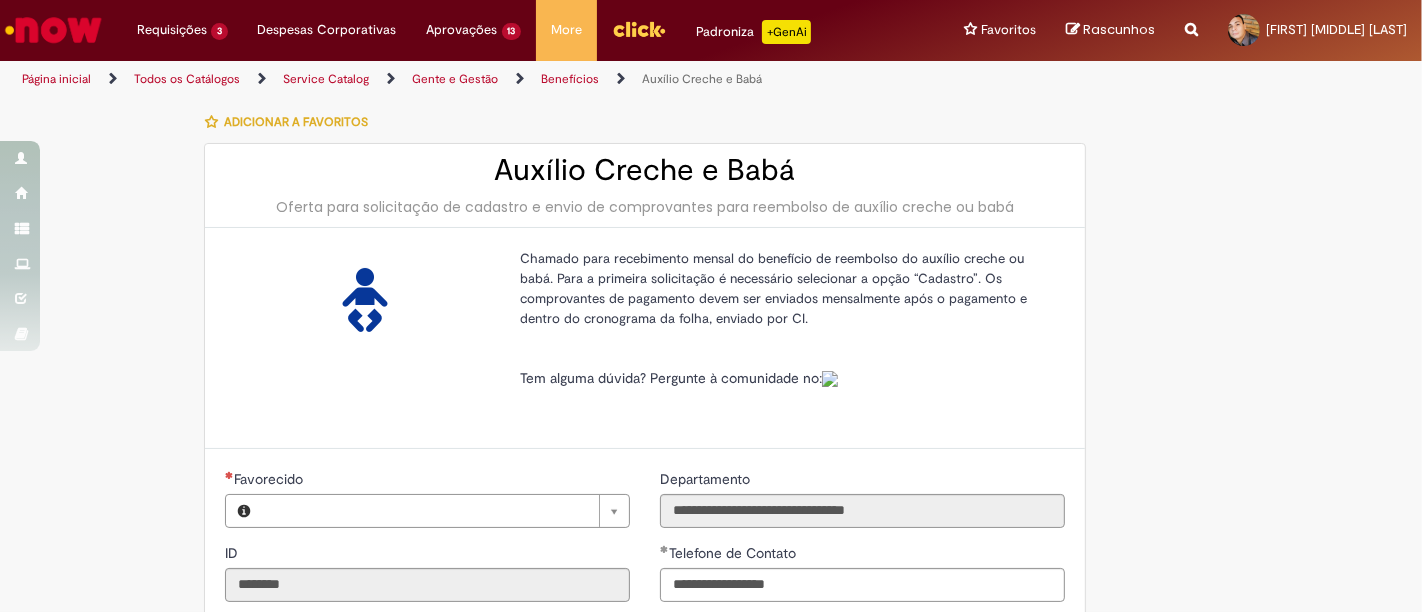 type on "**********" 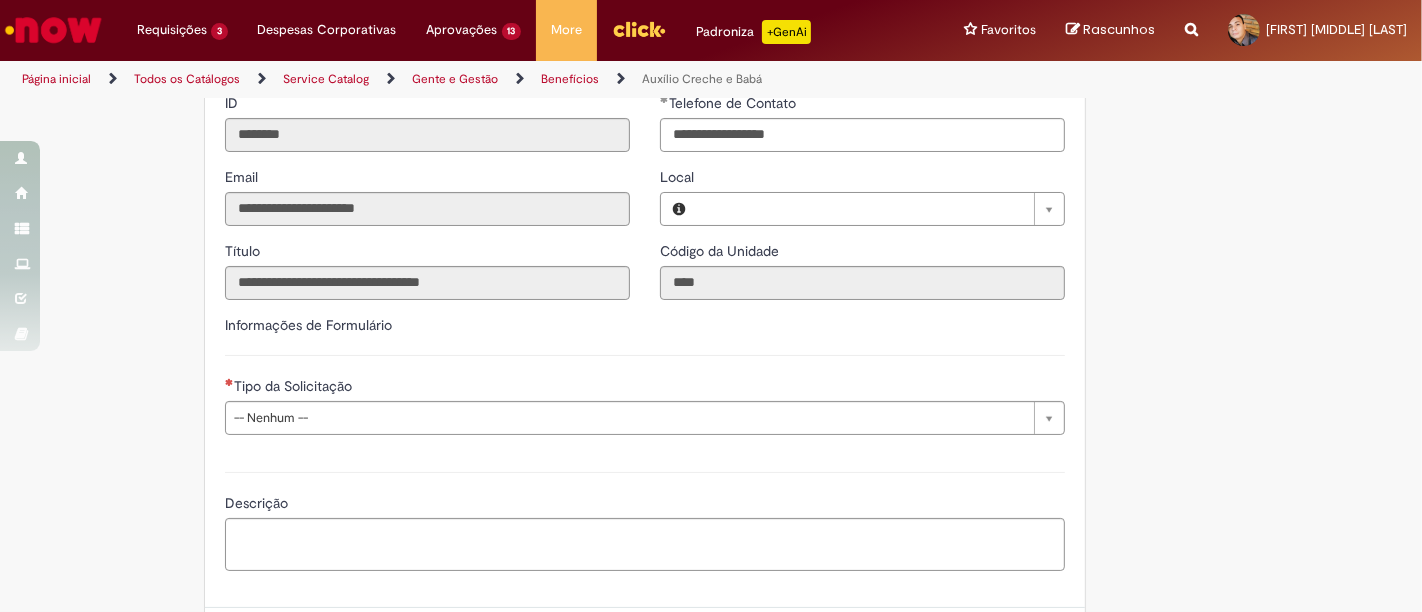 type on "**********" 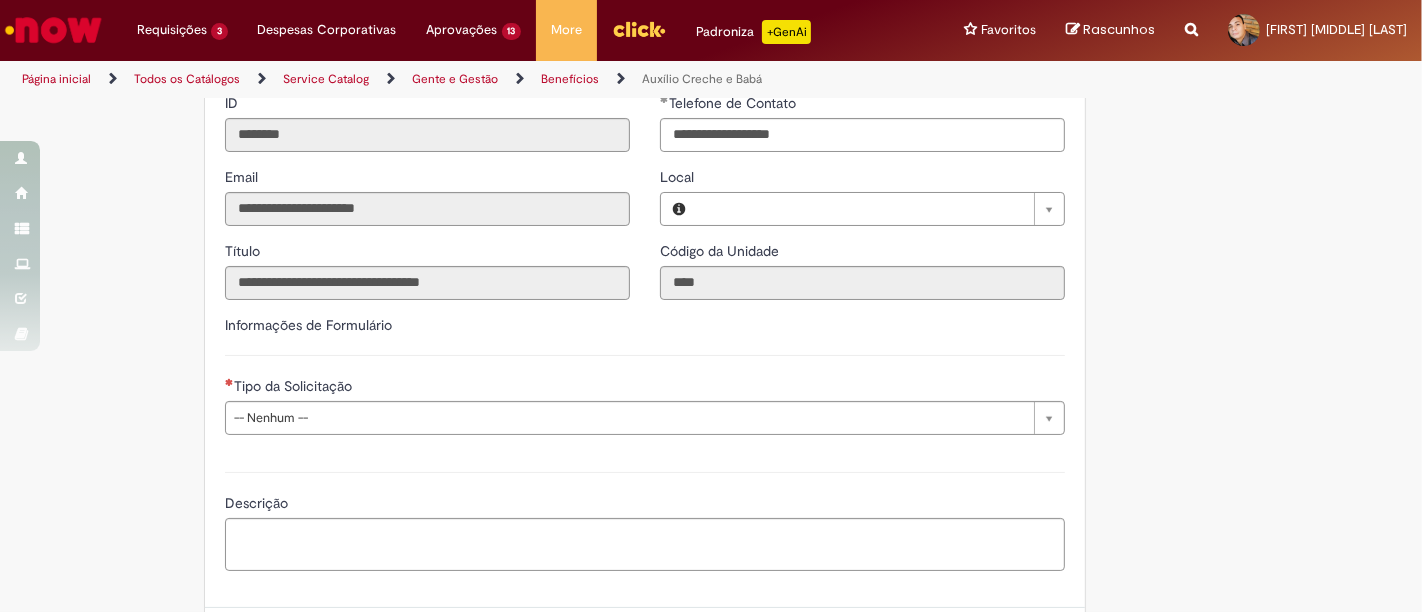 type on "**********" 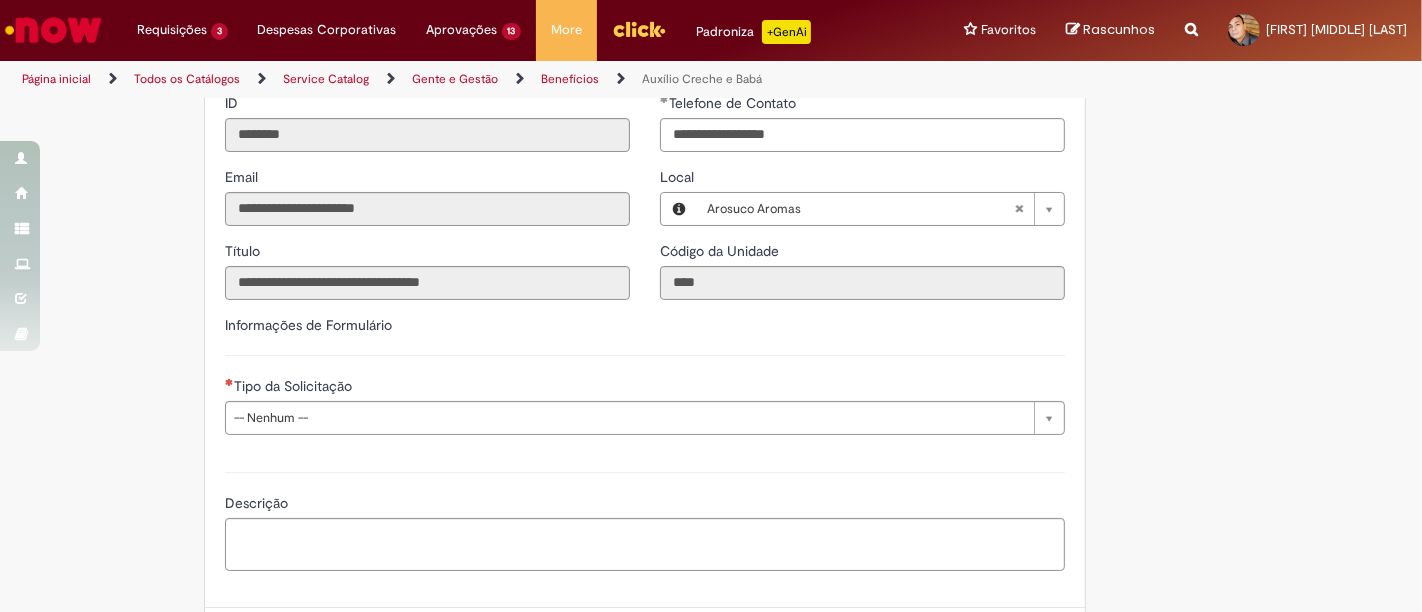 type on "**********" 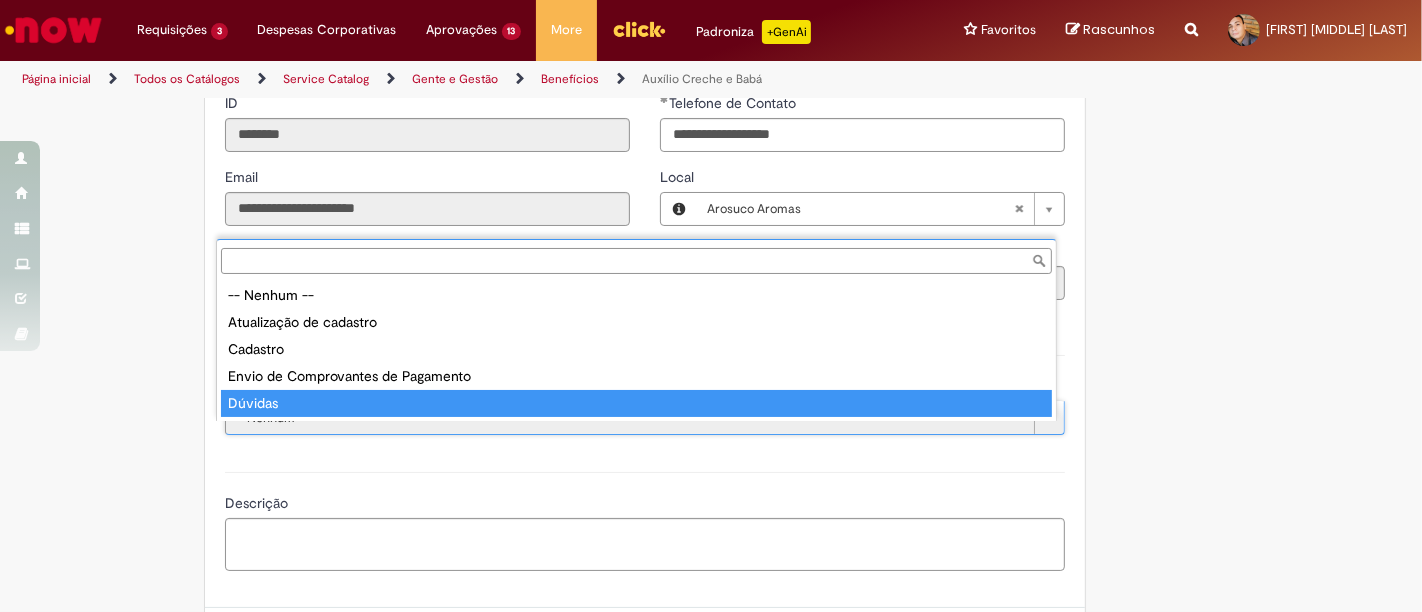 type on "*******" 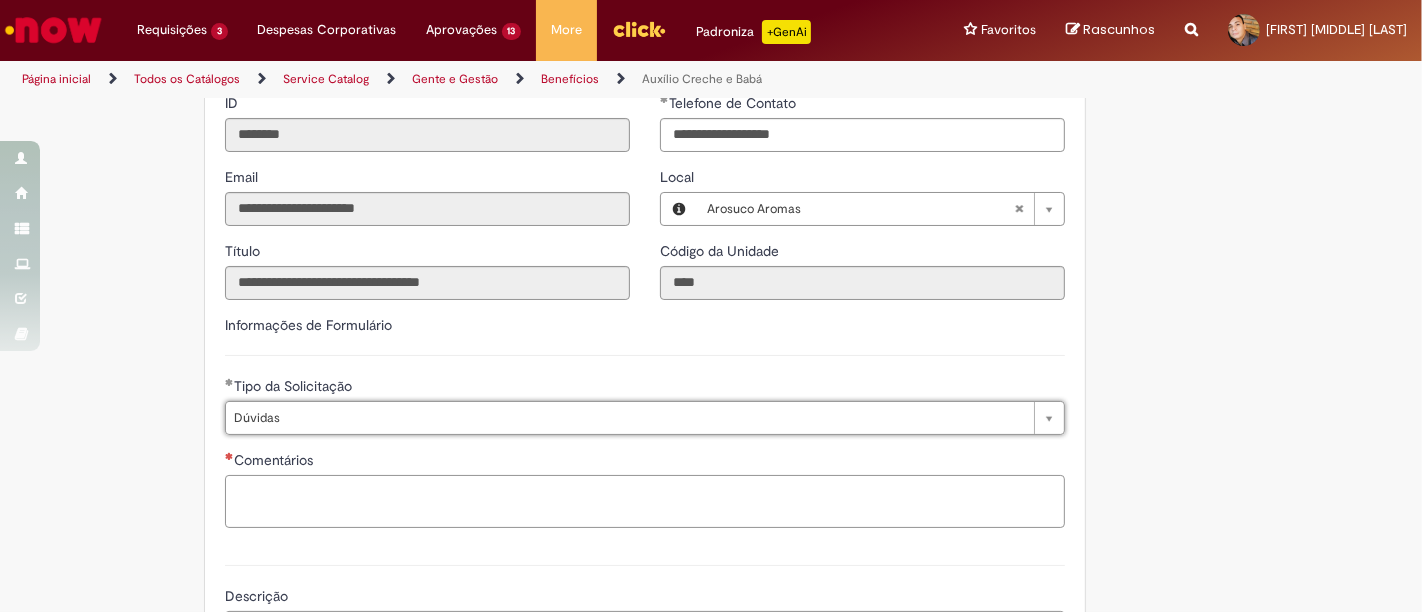 click on "Comentários" at bounding box center [645, 501] 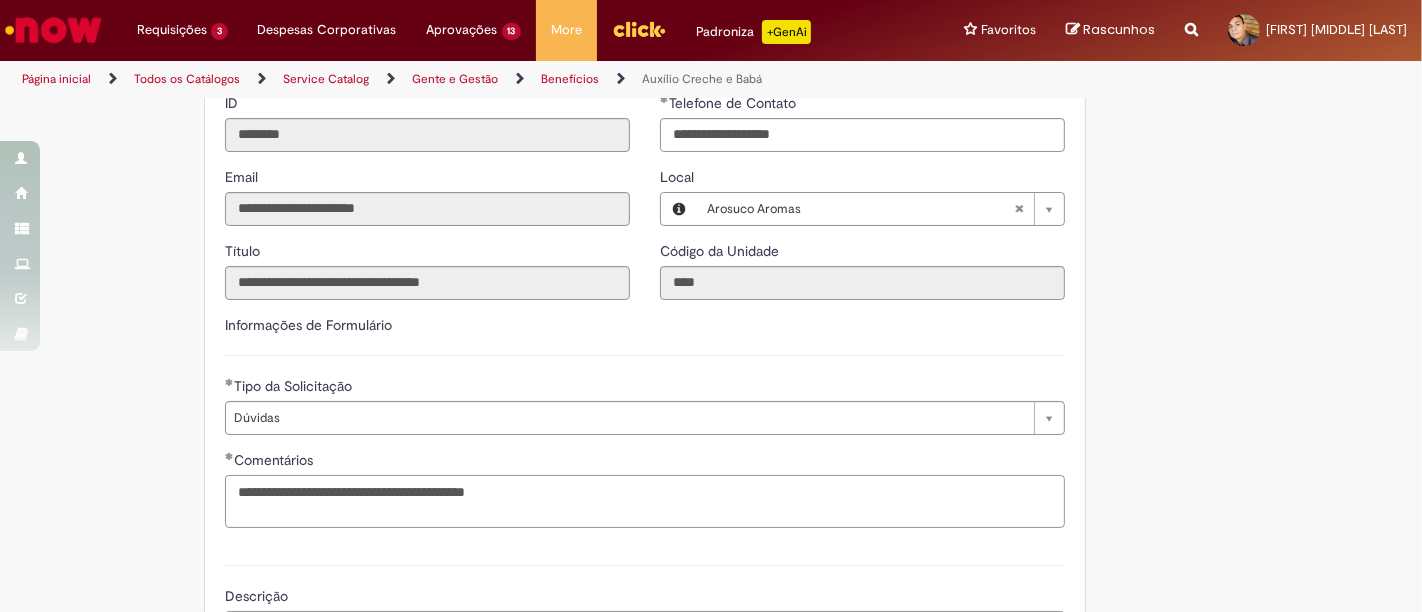 type on "**********" 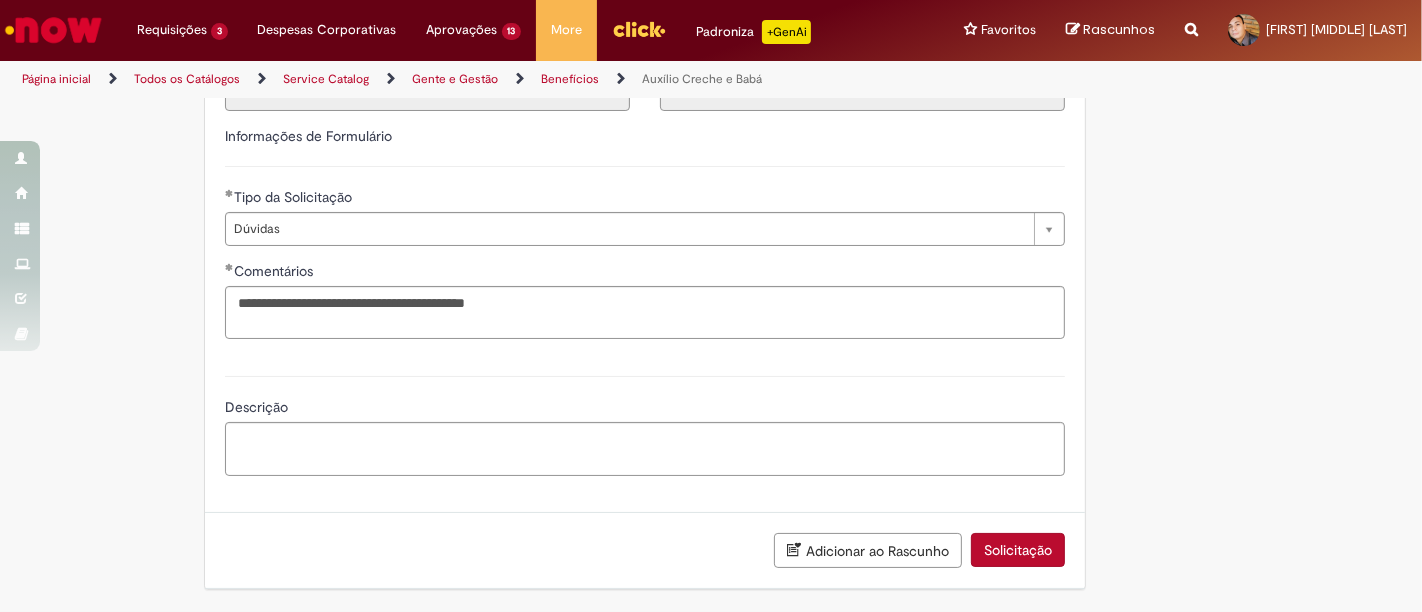 scroll, scrollTop: 647, scrollLeft: 0, axis: vertical 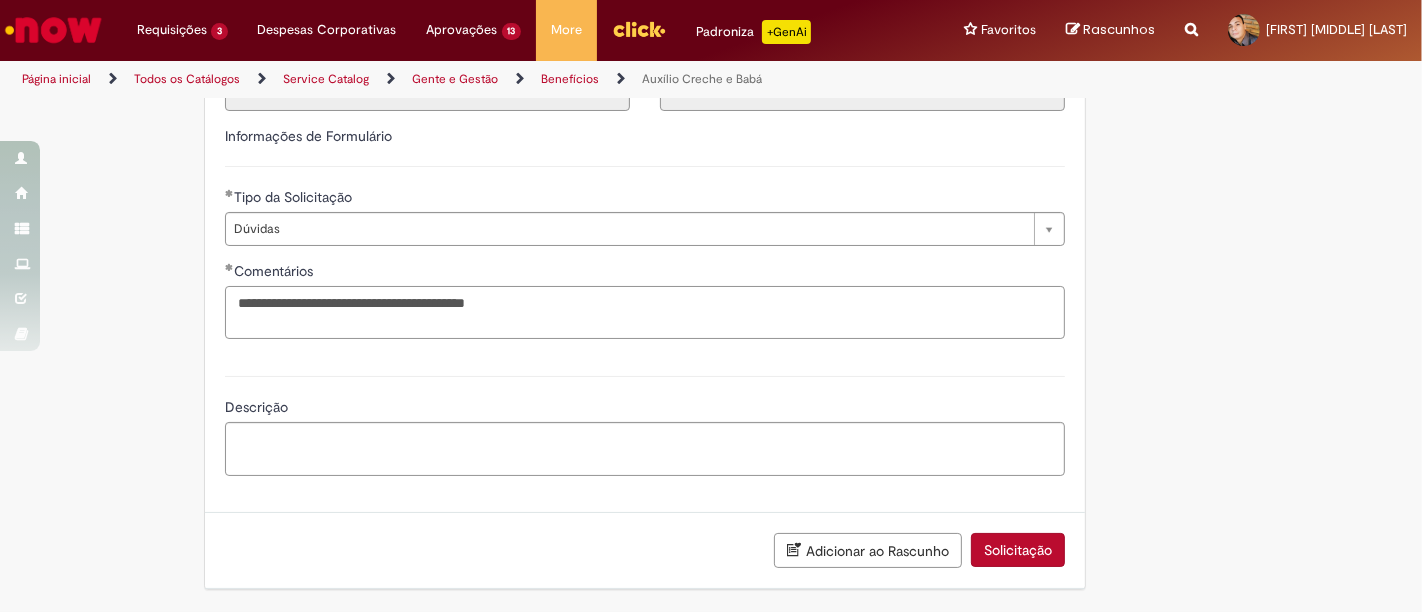 drag, startPoint x: 701, startPoint y: 310, endPoint x: 502, endPoint y: 331, distance: 200.10497 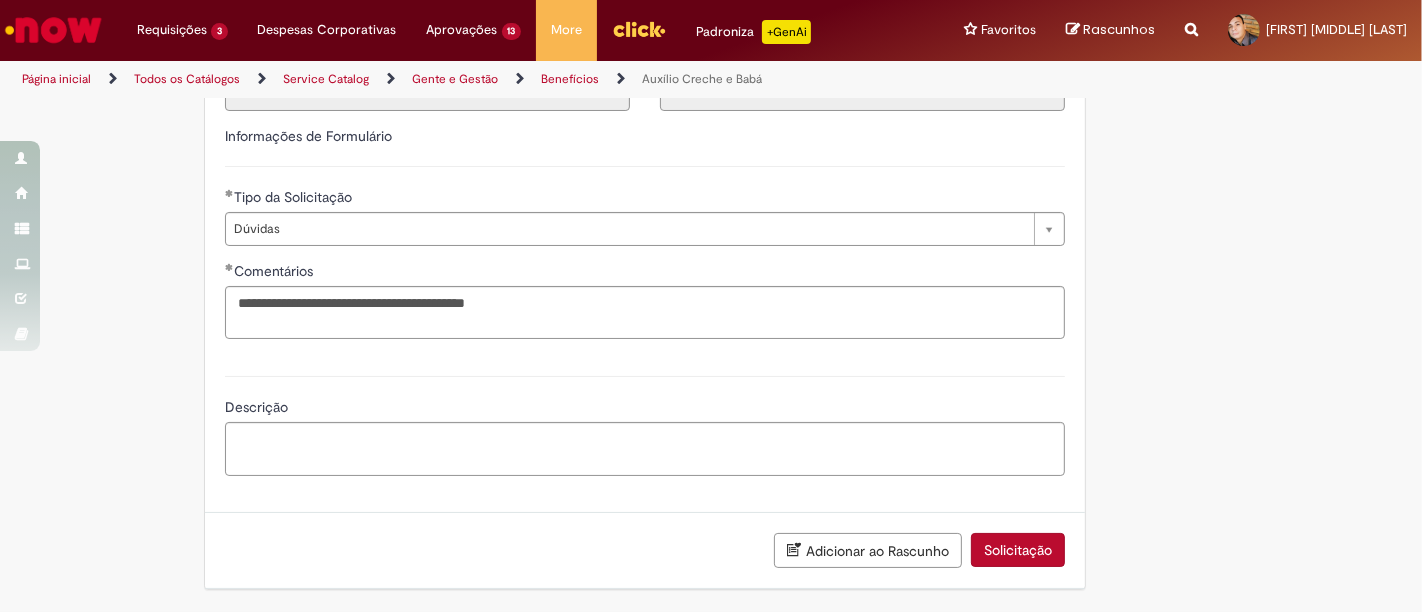 click on "Descrição" at bounding box center [645, 409] 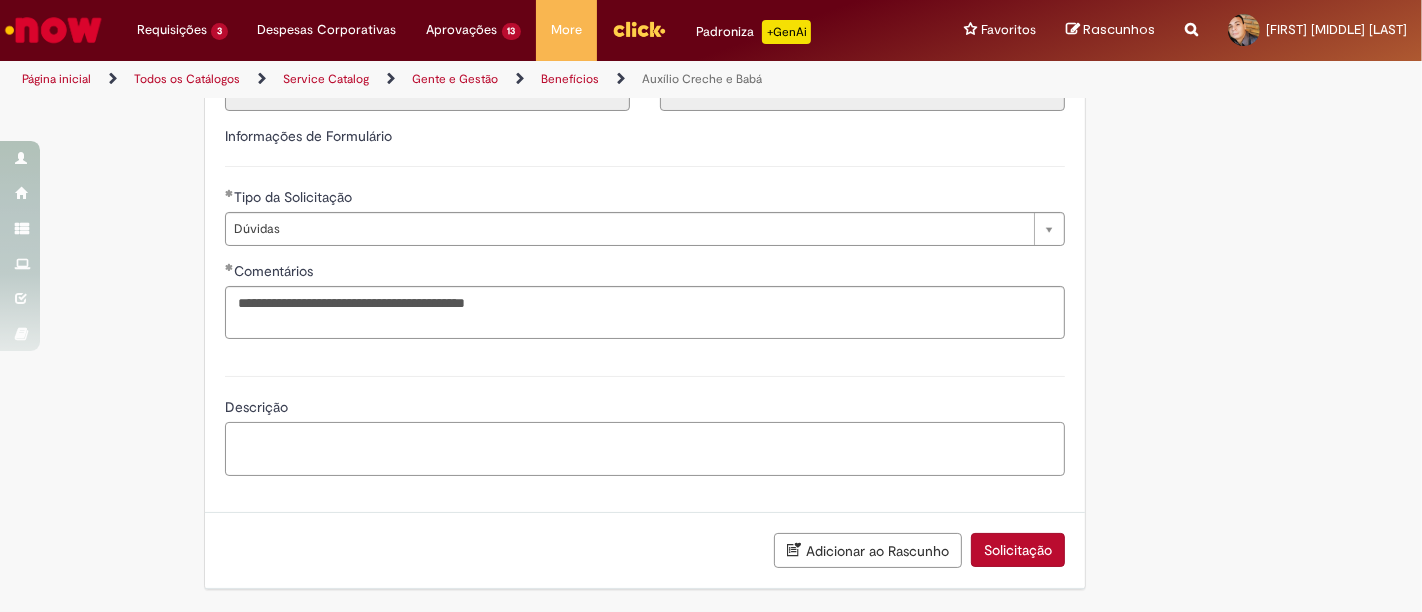 click on "Descrição" at bounding box center [645, 448] 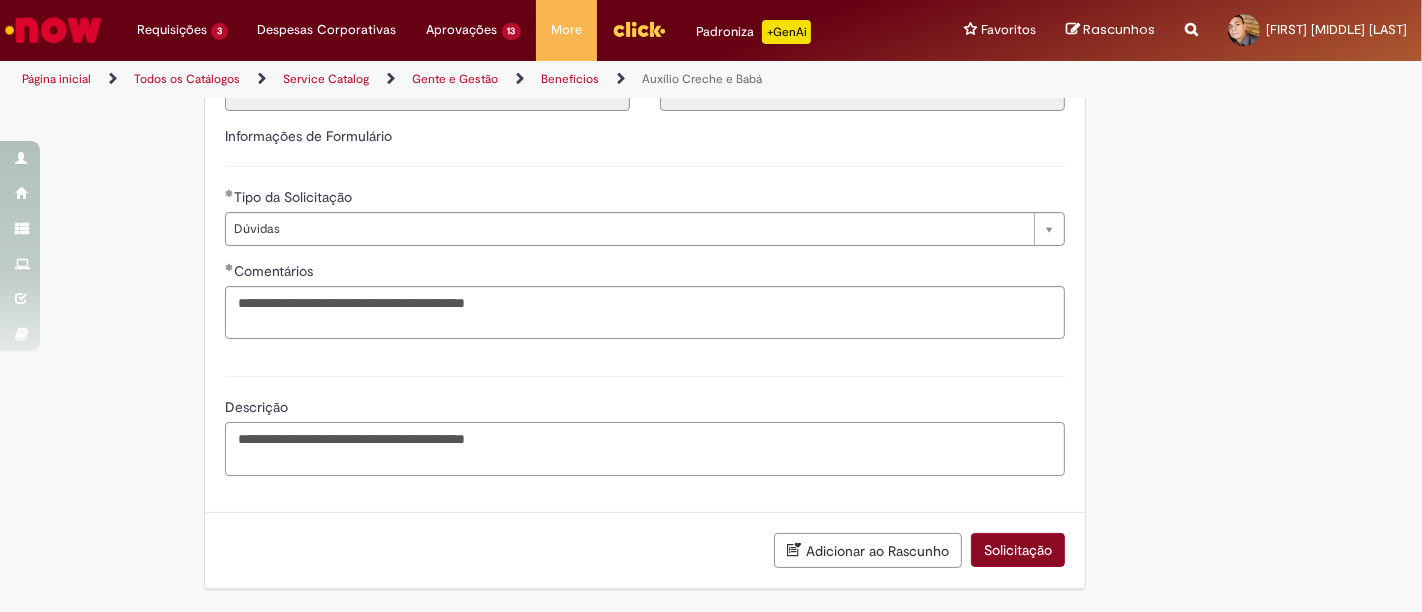 type on "**********" 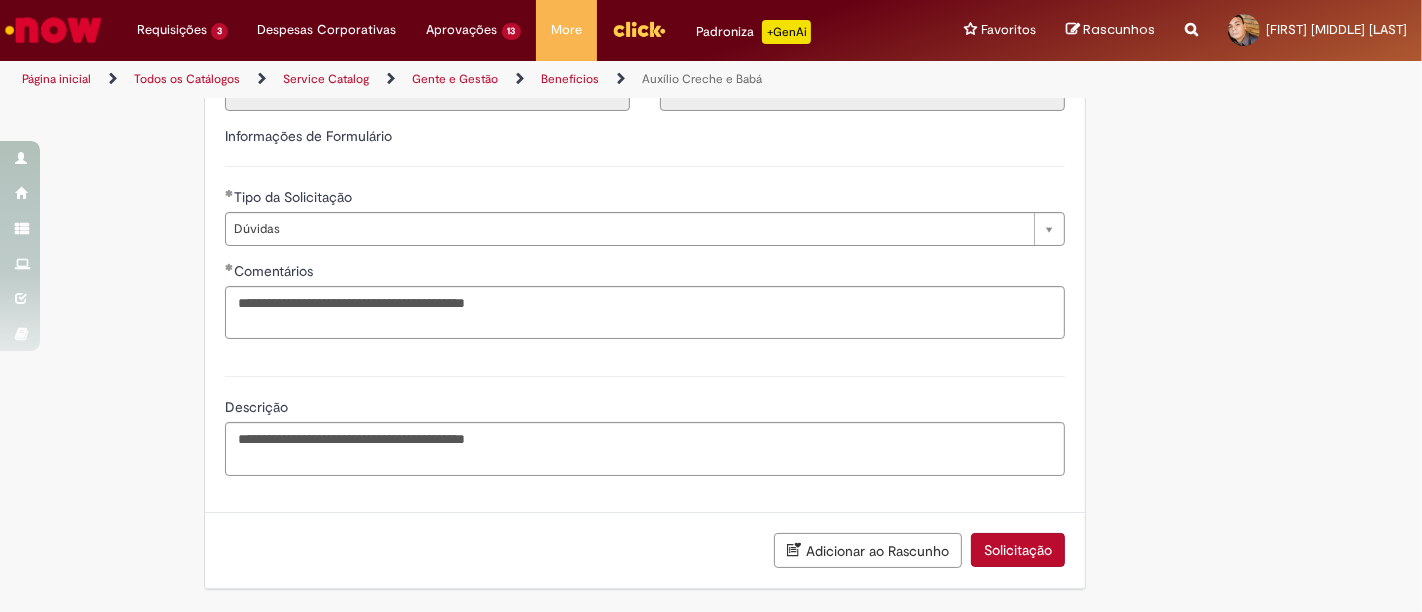 click on "Solicitação" at bounding box center (1018, 550) 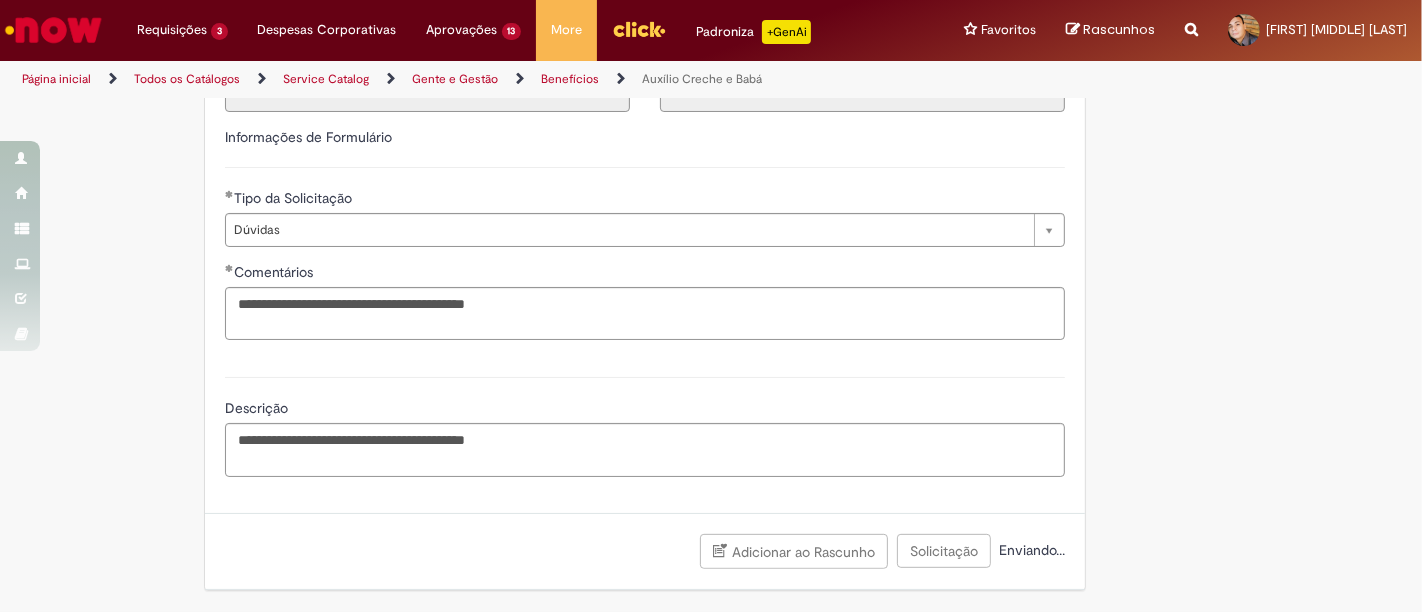 scroll, scrollTop: 657, scrollLeft: 0, axis: vertical 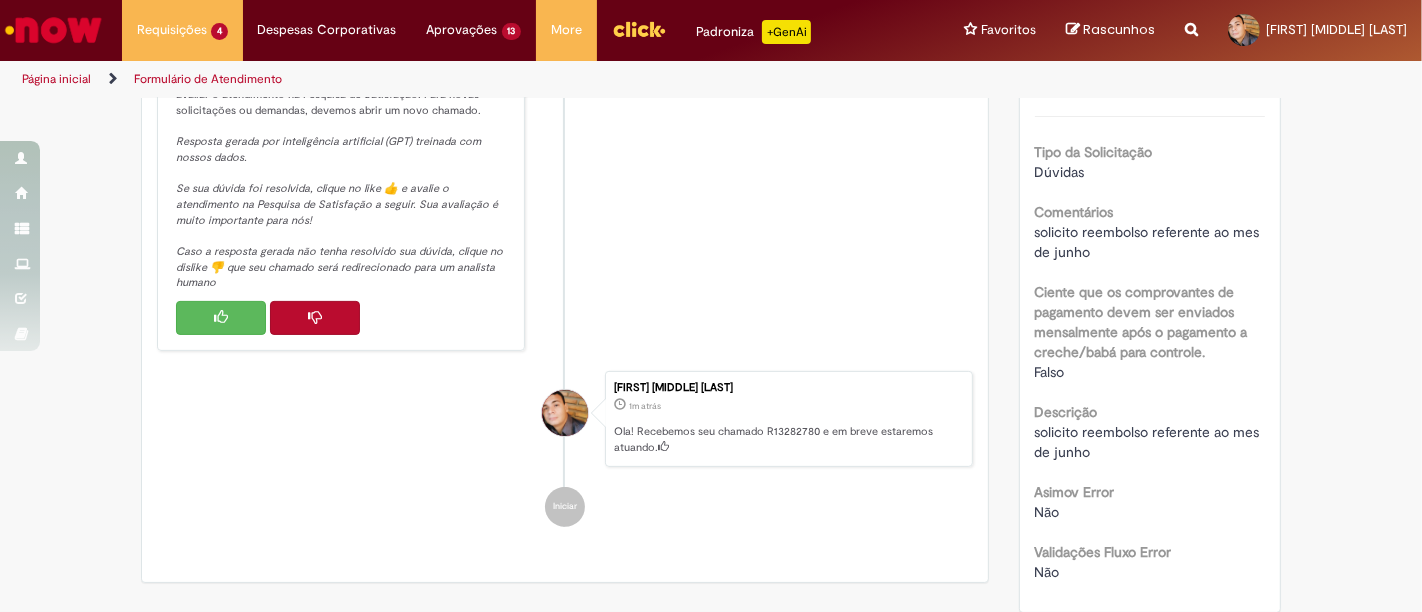 click at bounding box center [315, 318] 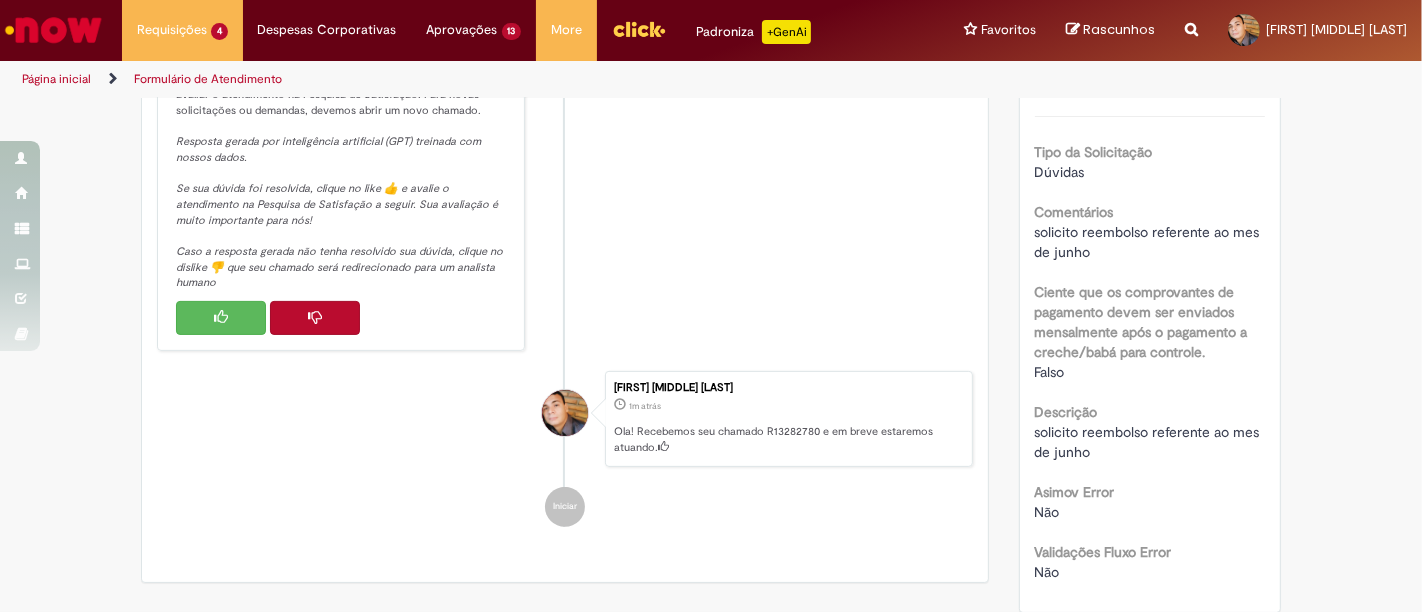 click at bounding box center (315, 318) 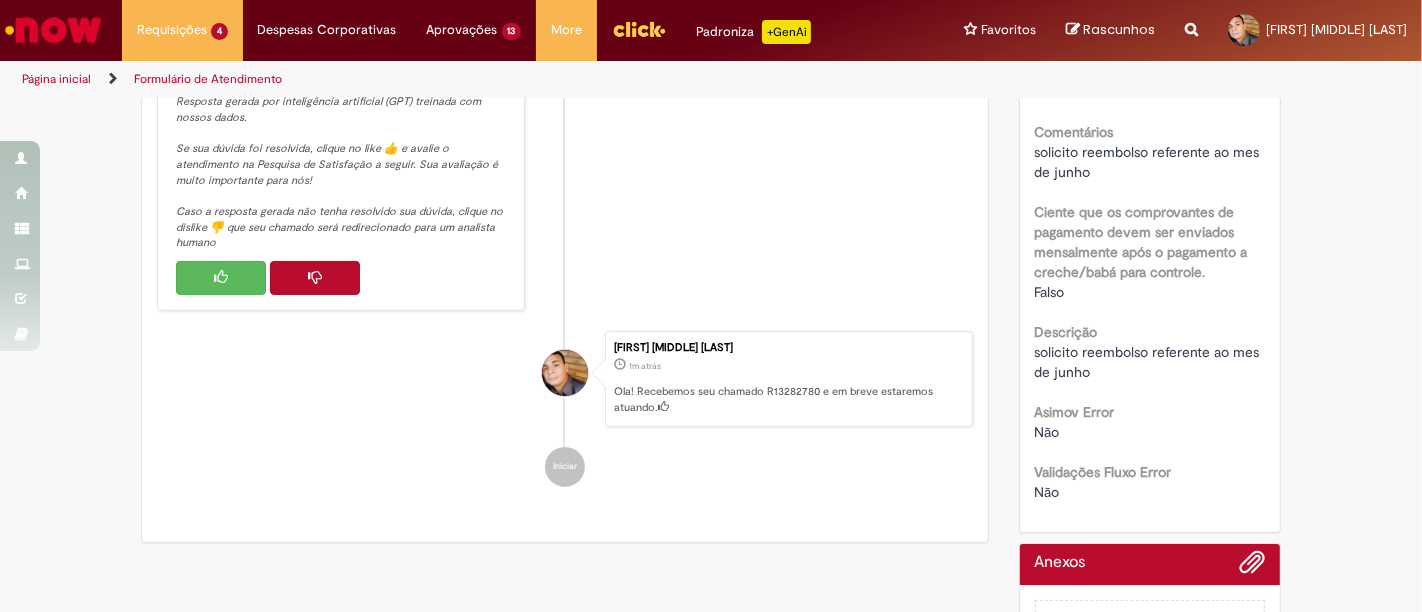 scroll, scrollTop: 410, scrollLeft: 0, axis: vertical 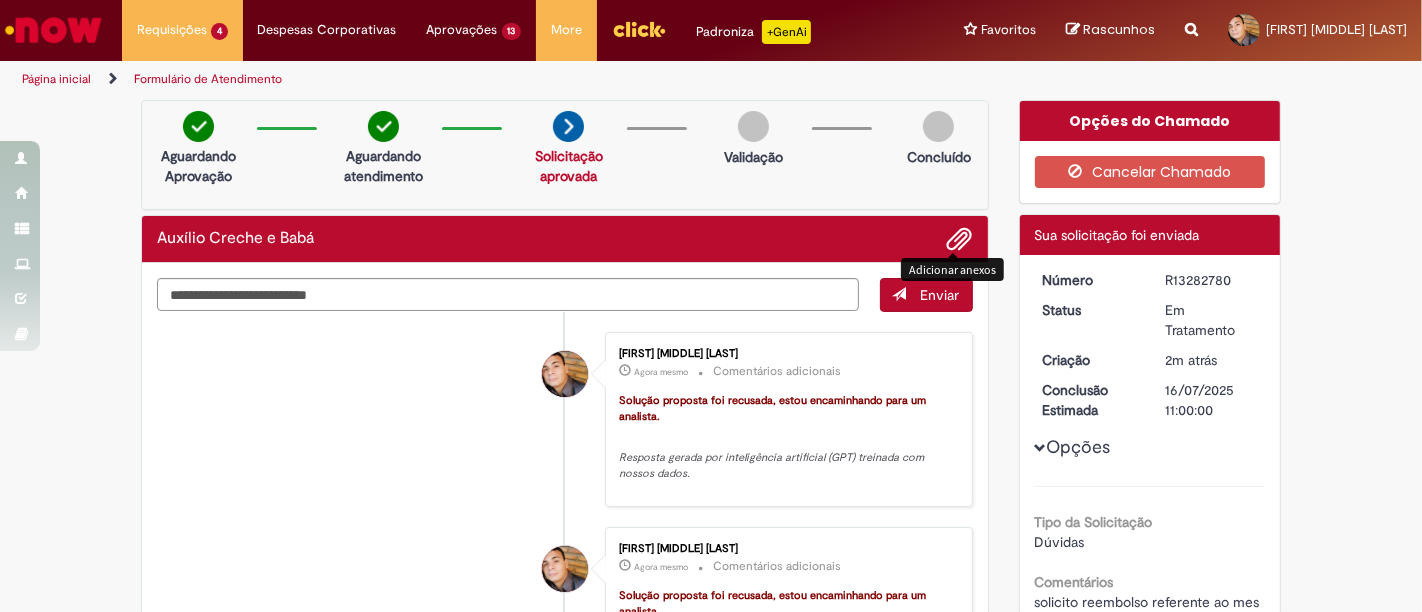 click at bounding box center [960, 240] 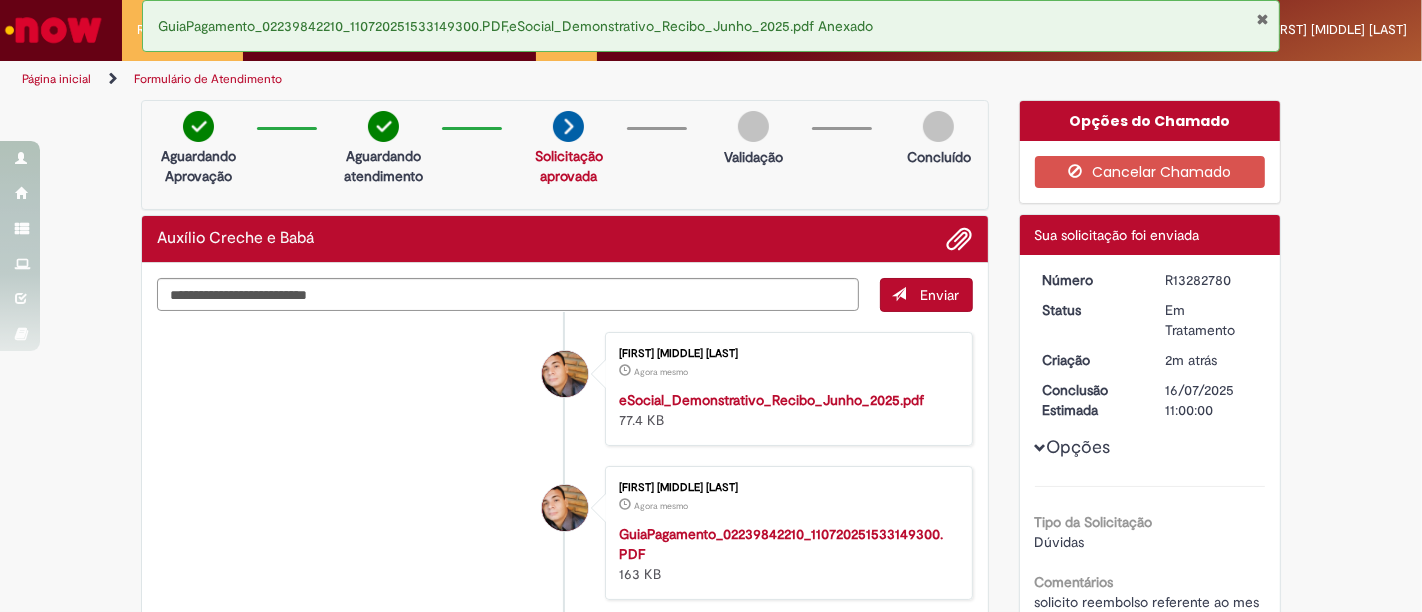 click on "GuiaPagamento_02239842210_110720251533149300.PDF,eSocial_Demonstrativo_Recibo_Junho_2025.pdf Anexado" at bounding box center (711, 26) 